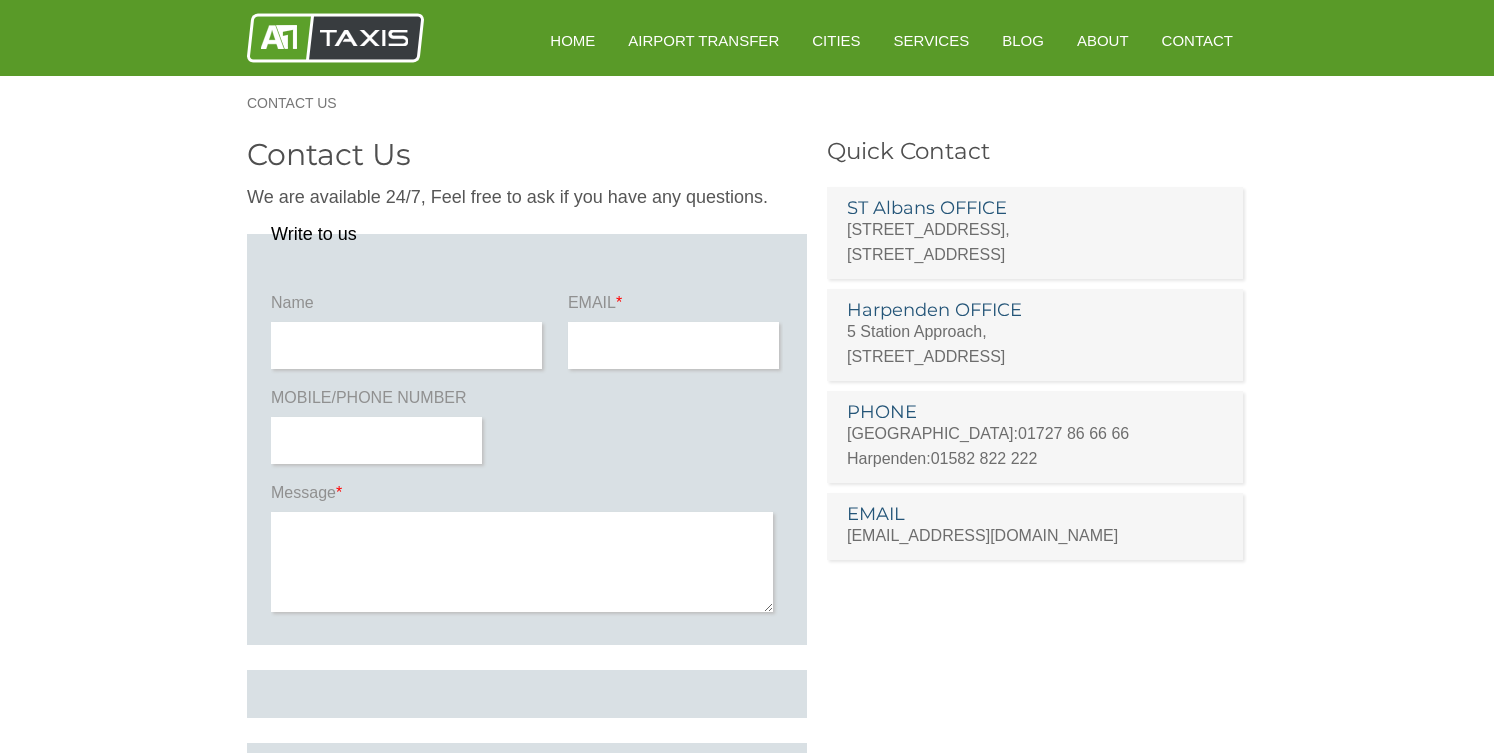 scroll, scrollTop: 0, scrollLeft: 0, axis: both 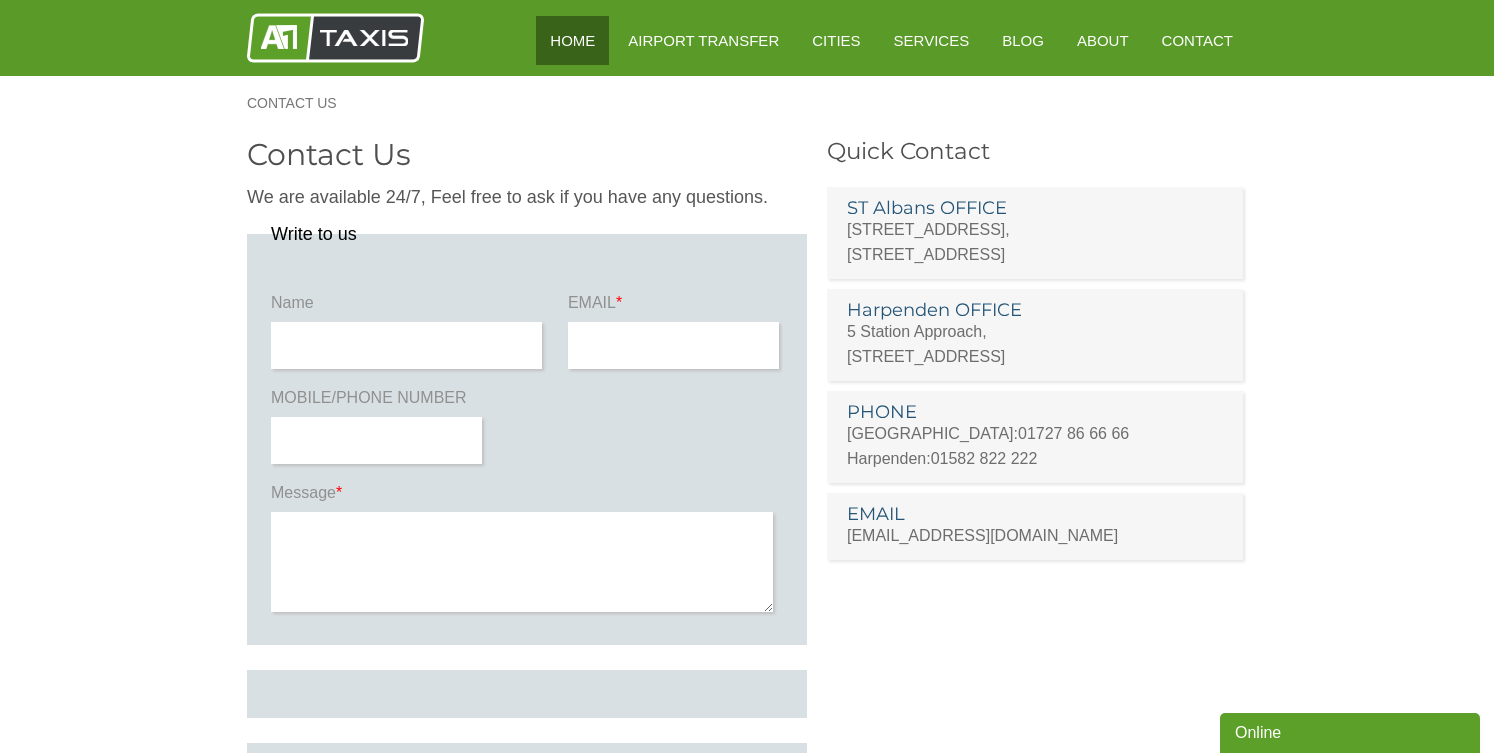 click on "HOME" at bounding box center (572, 40) 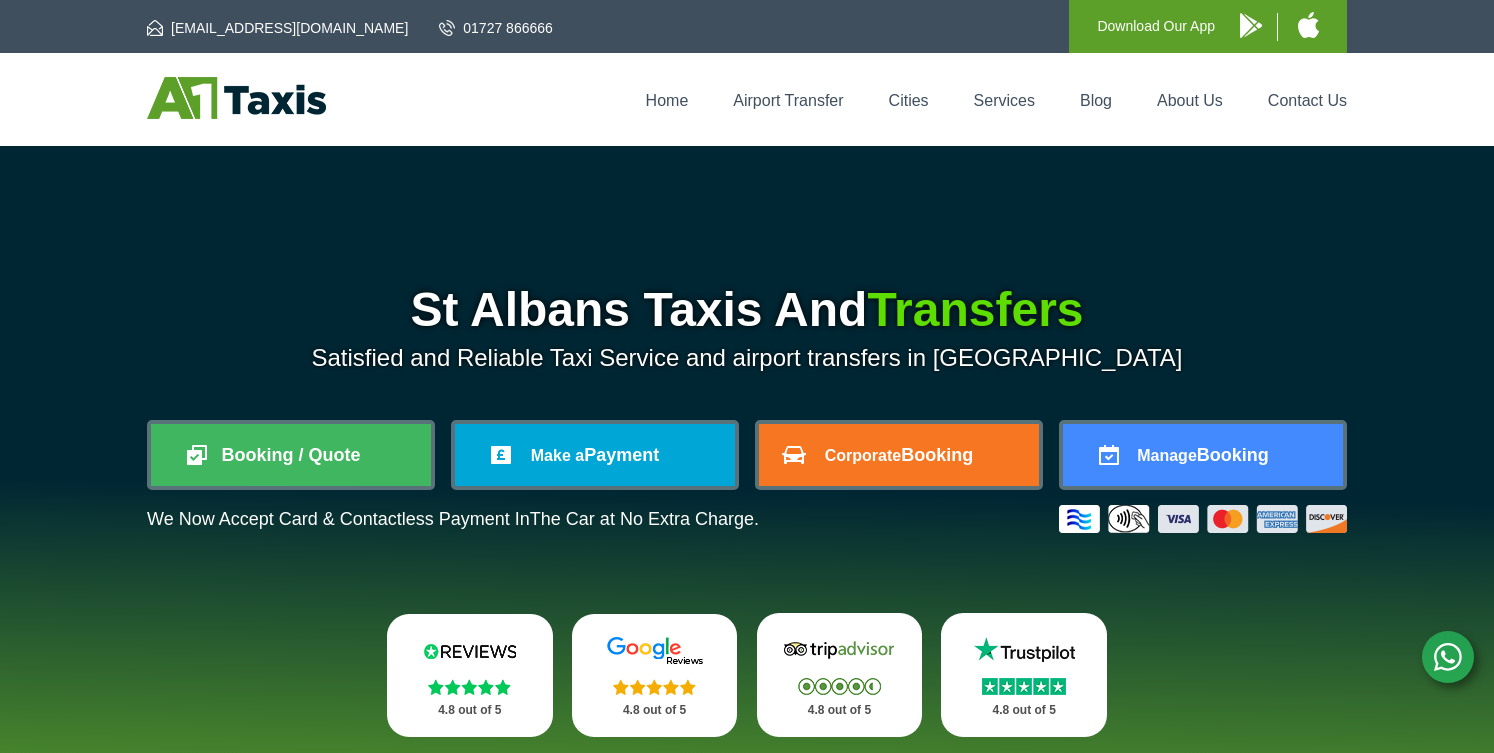 scroll, scrollTop: 0, scrollLeft: 0, axis: both 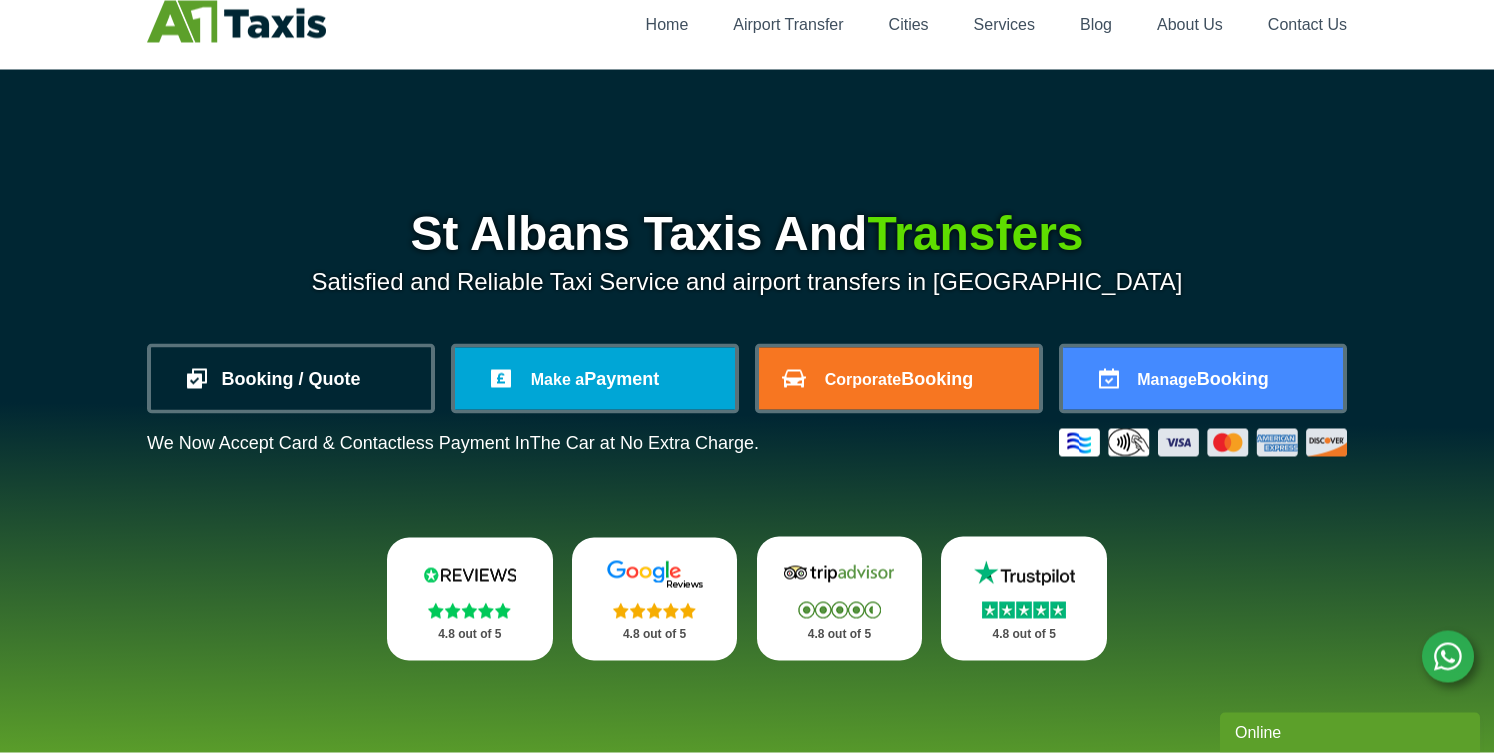 click on "Booking / Quote" at bounding box center [291, 379] 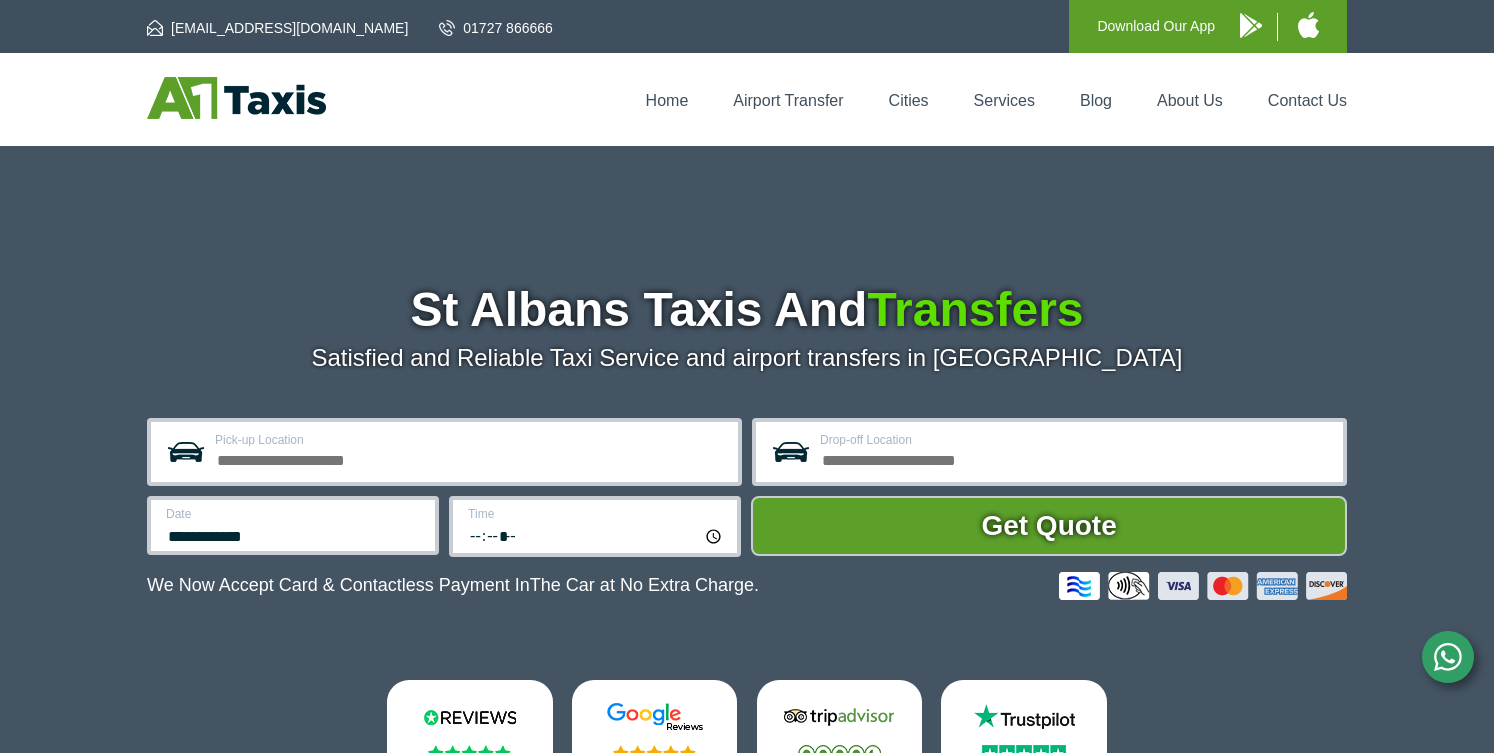 scroll, scrollTop: 0, scrollLeft: 0, axis: both 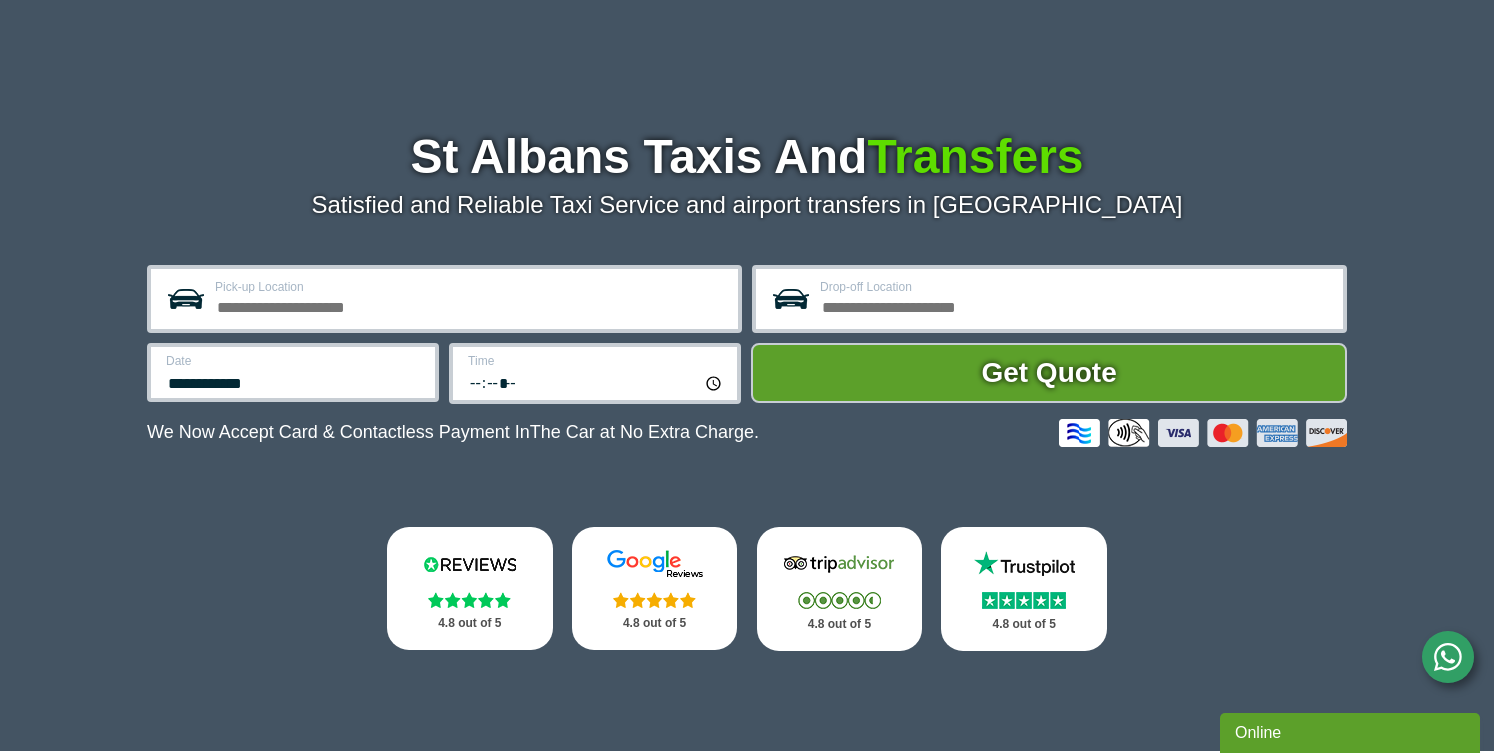 click on "Pick-up Location" at bounding box center (470, 305) 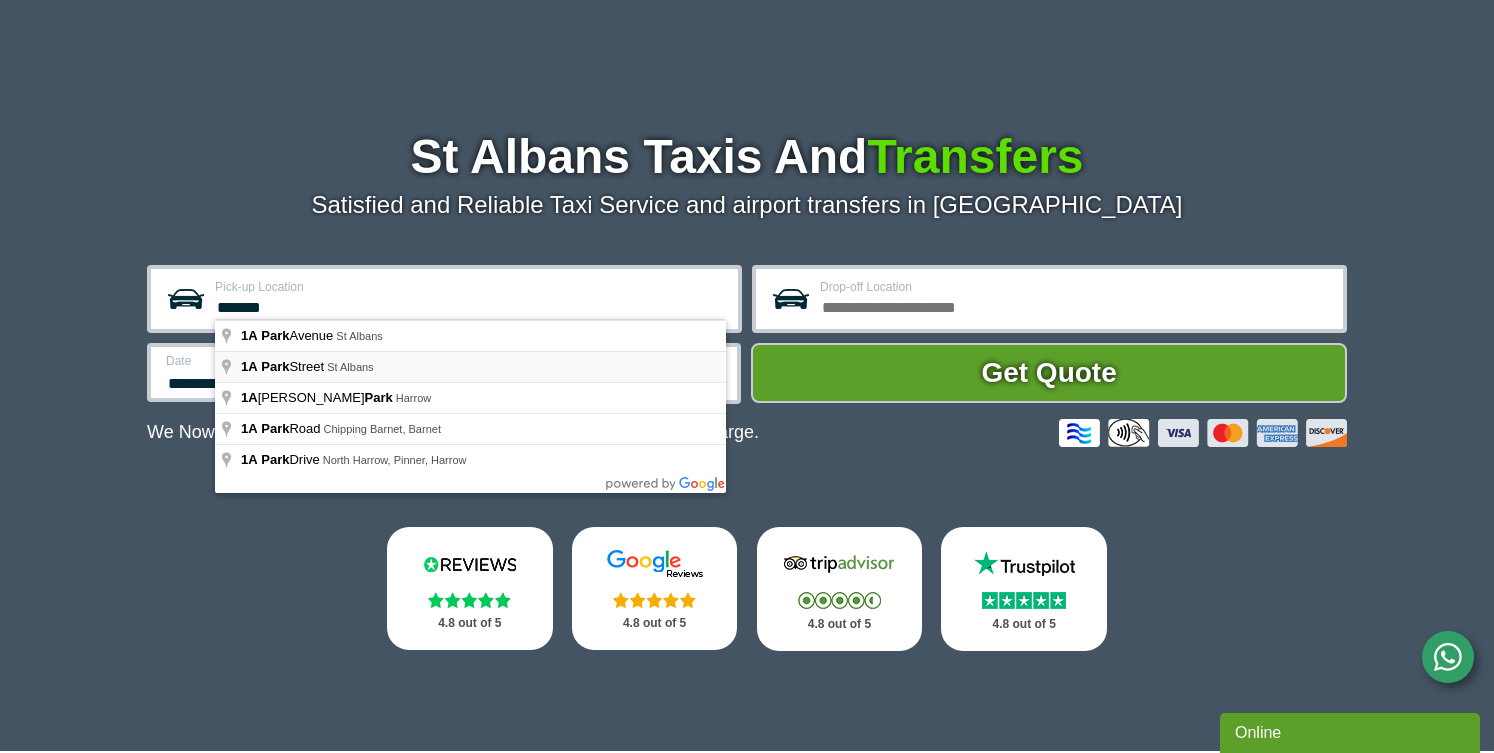 type on "**********" 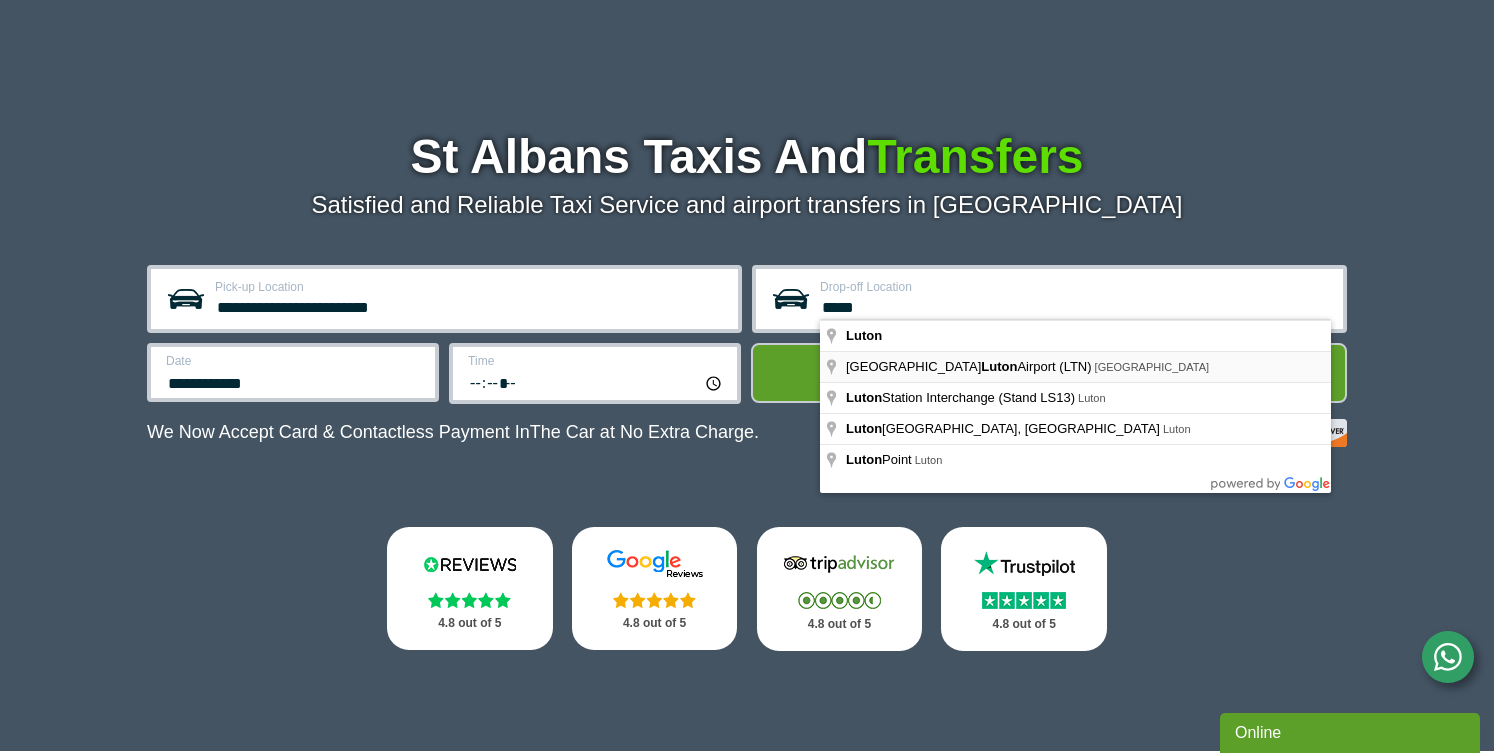type on "**********" 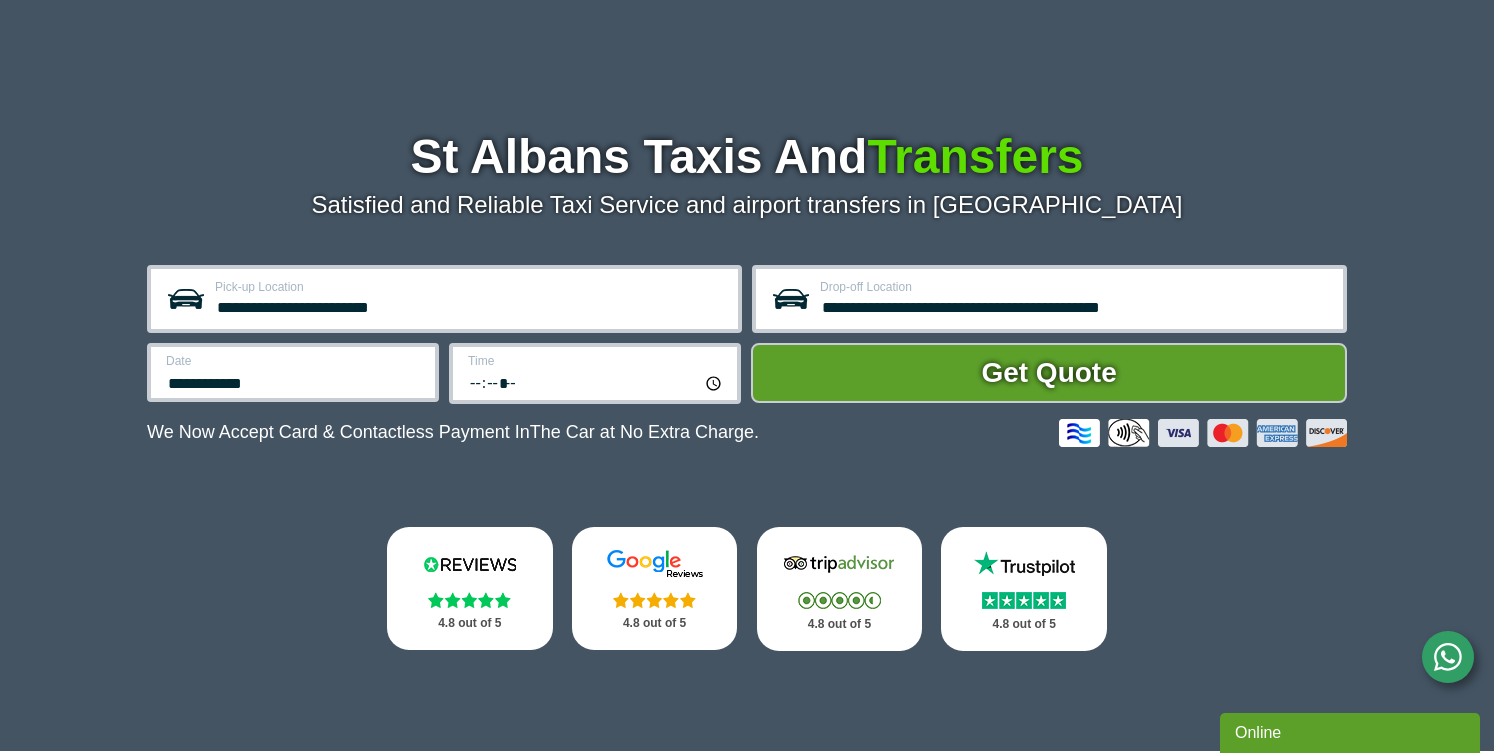 click on "**********" at bounding box center (294, 381) 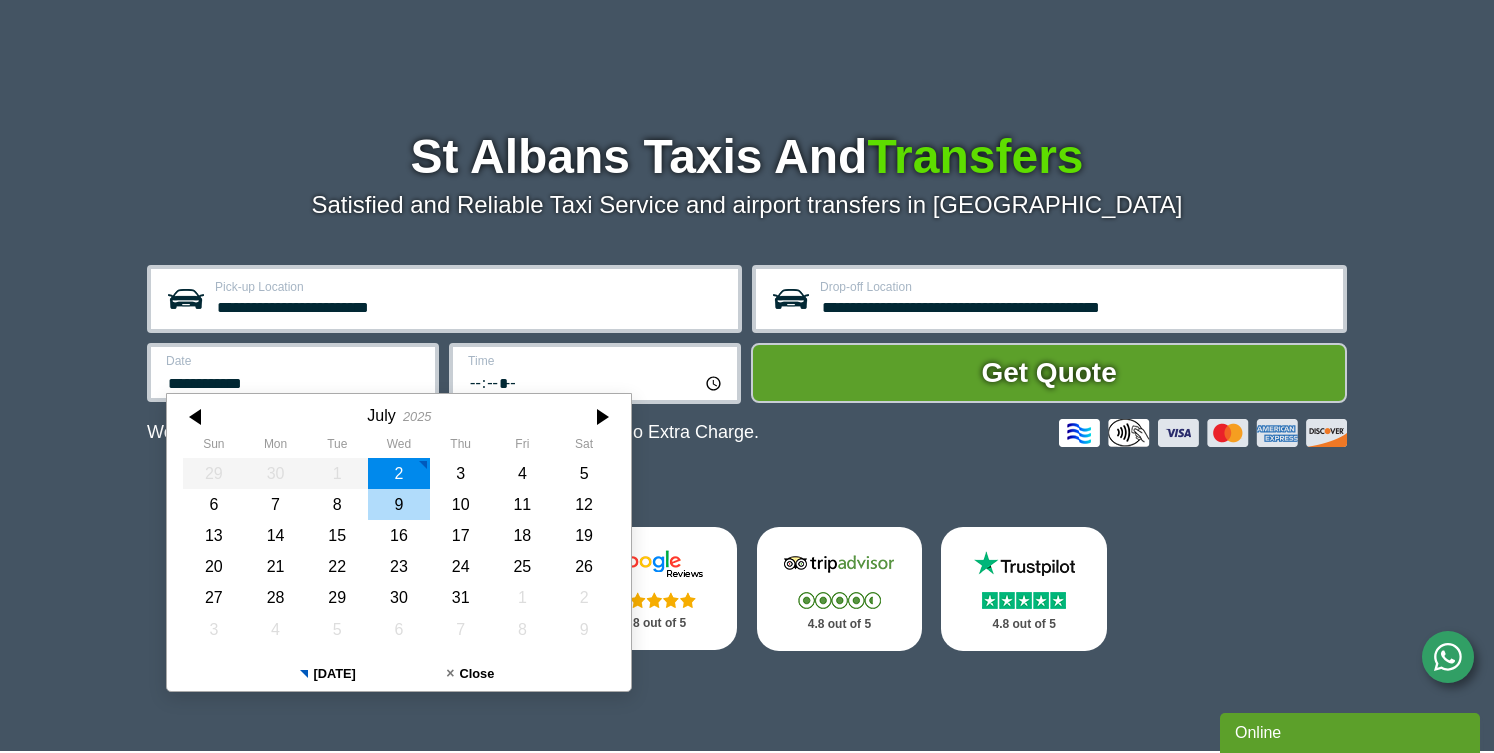 click on "9" at bounding box center [399, 504] 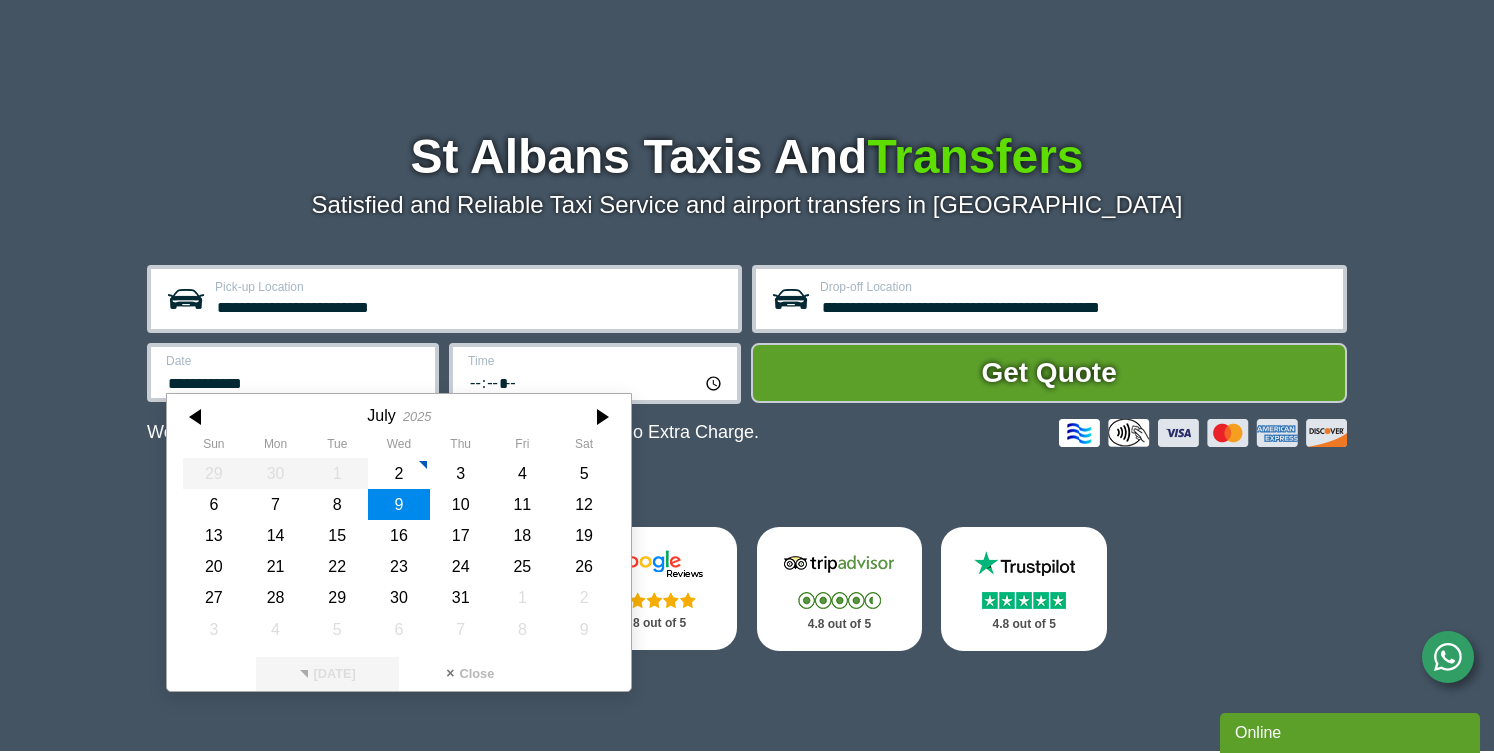 type on "**********" 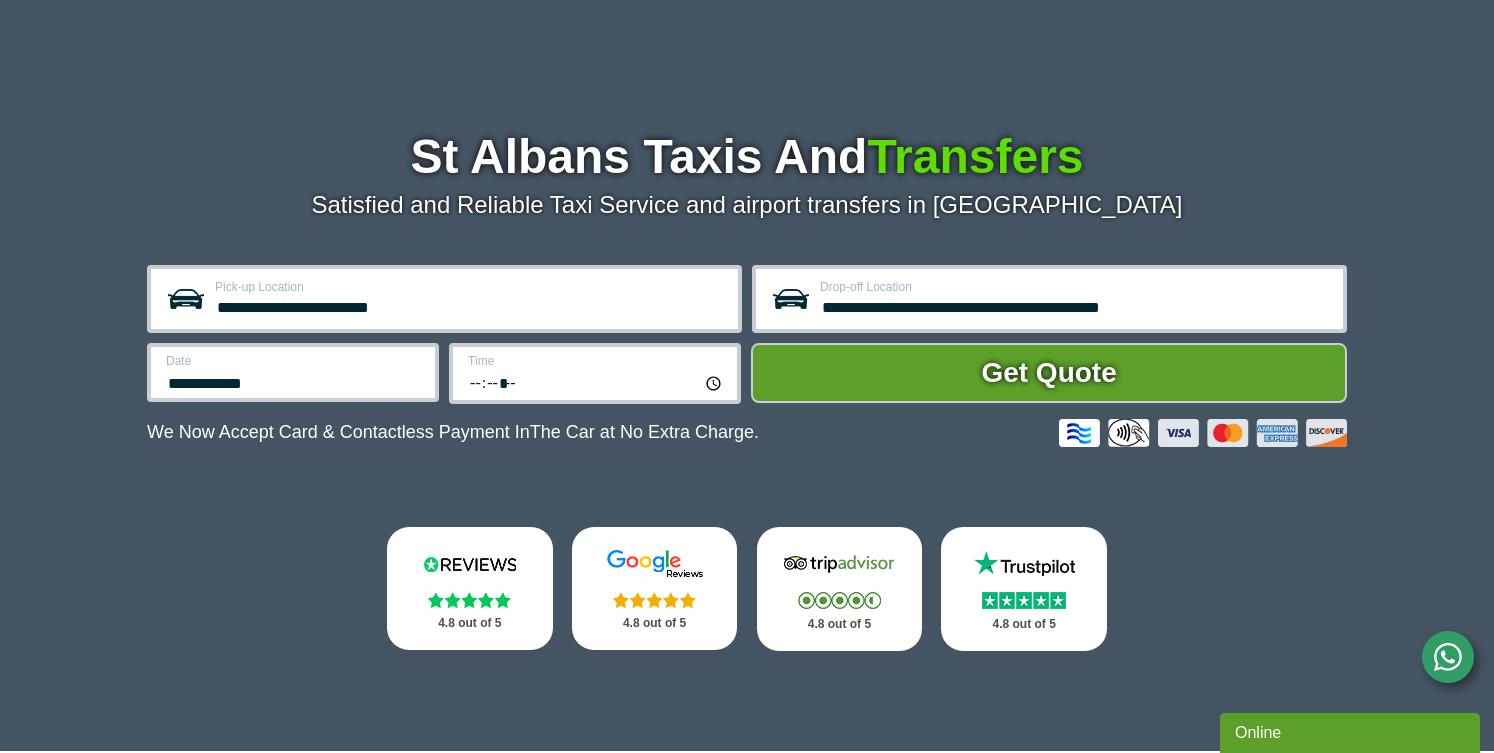 click on "*****" at bounding box center (596, 382) 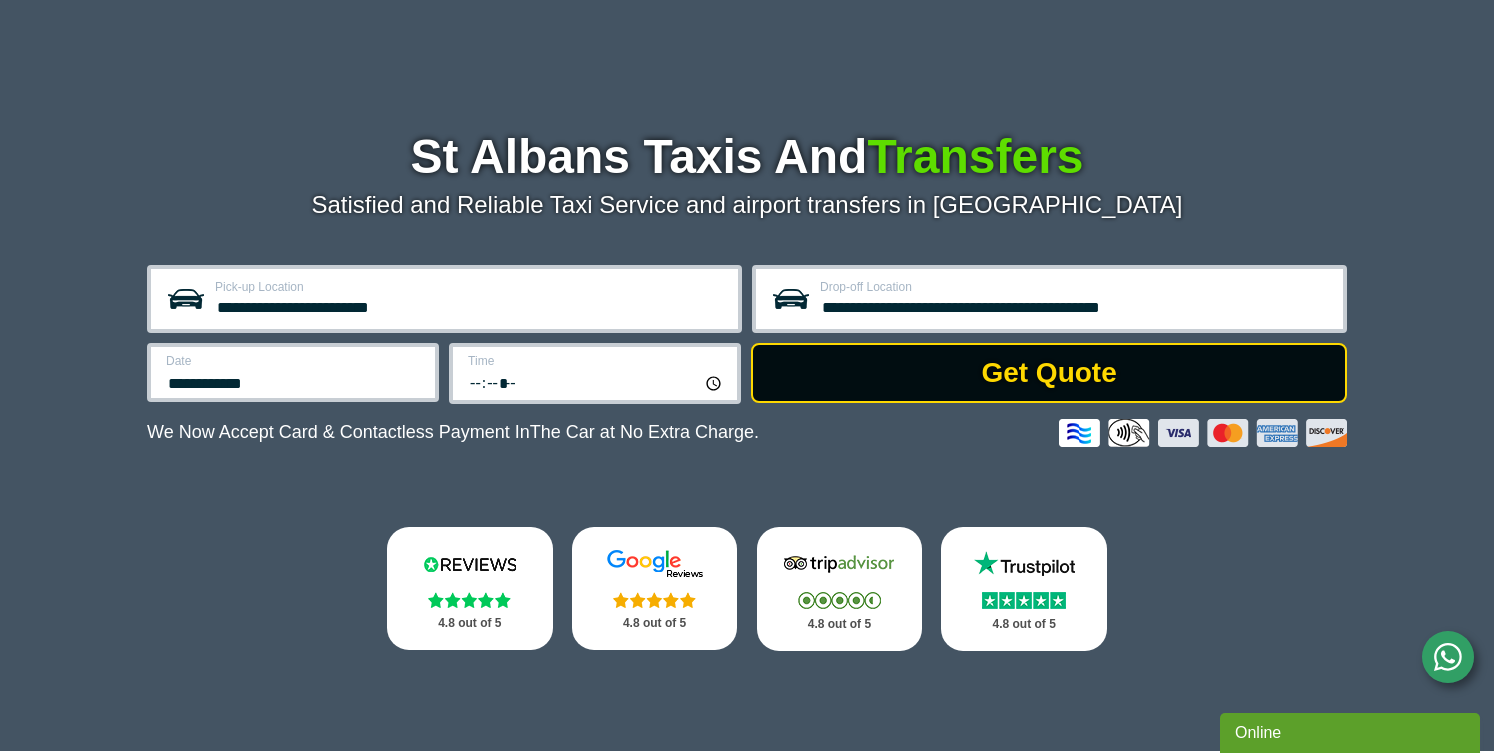 click on "Get Quote" at bounding box center [1049, 373] 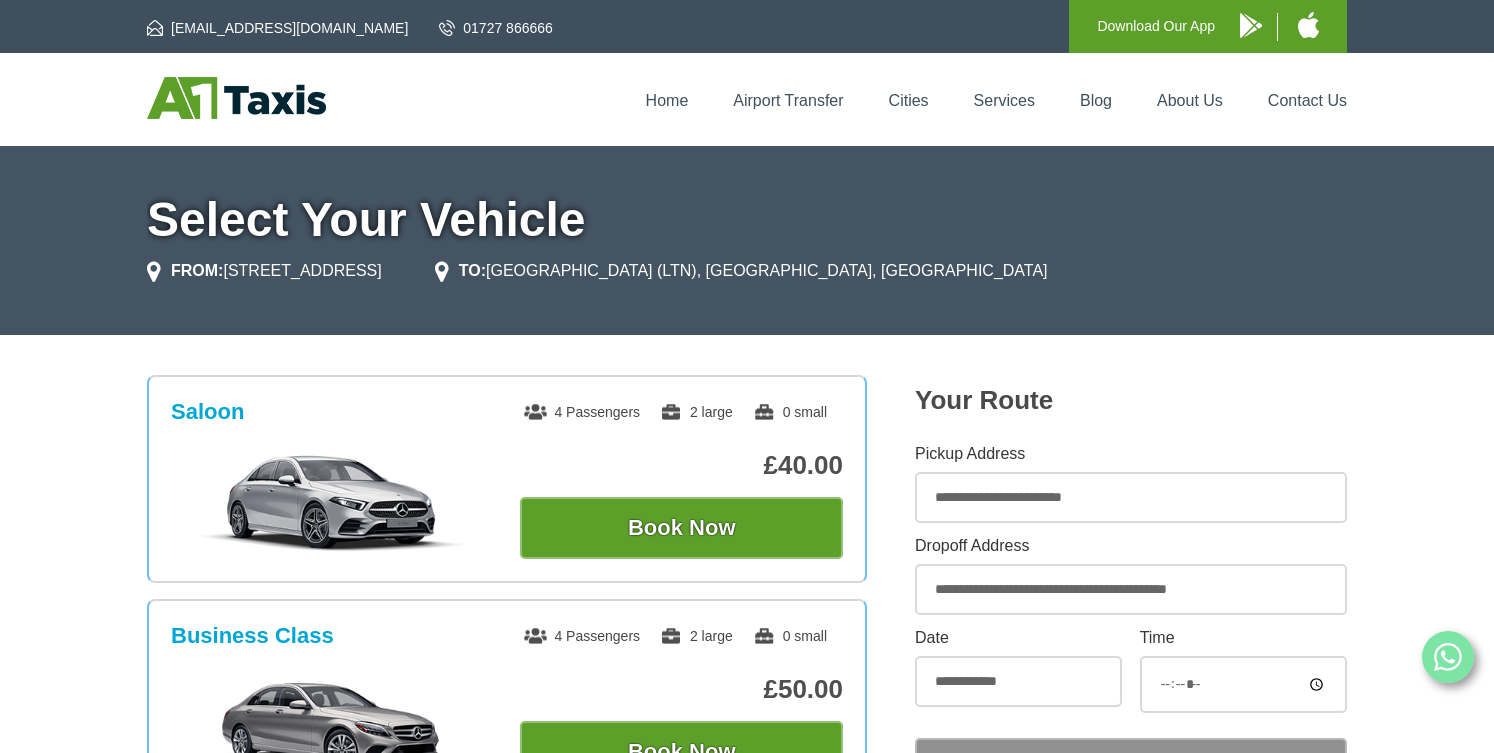 scroll, scrollTop: 0, scrollLeft: 0, axis: both 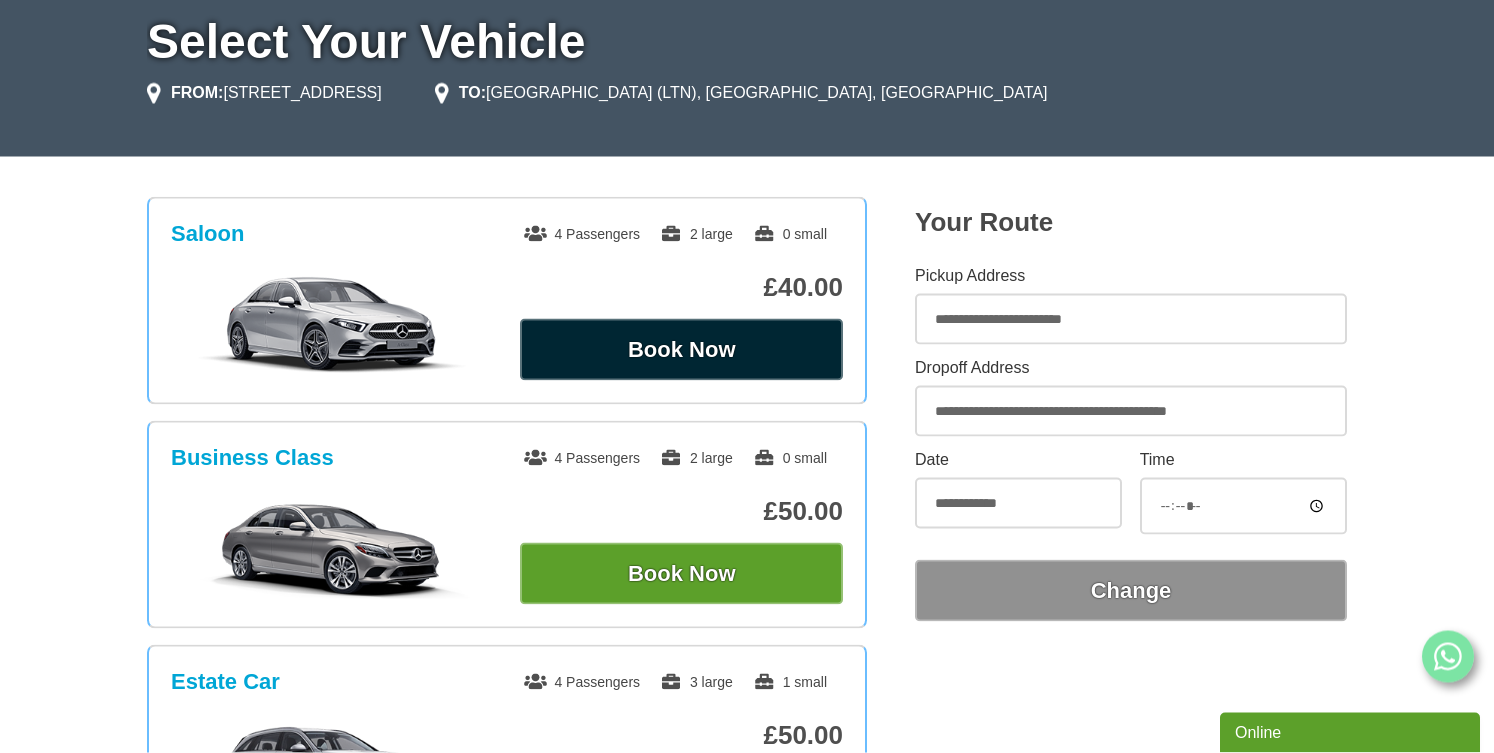 click on "Book Now" at bounding box center (681, 350) 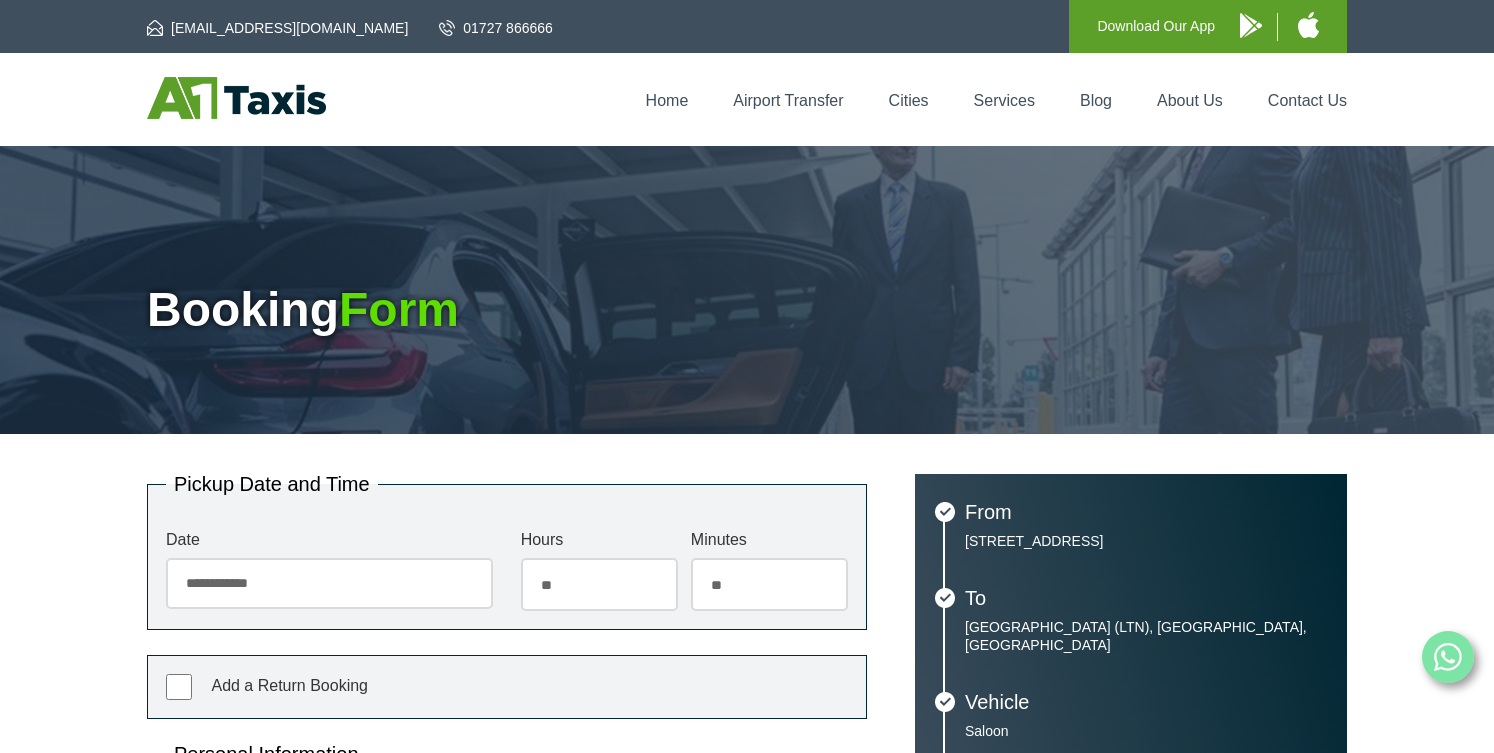 scroll, scrollTop: 0, scrollLeft: 0, axis: both 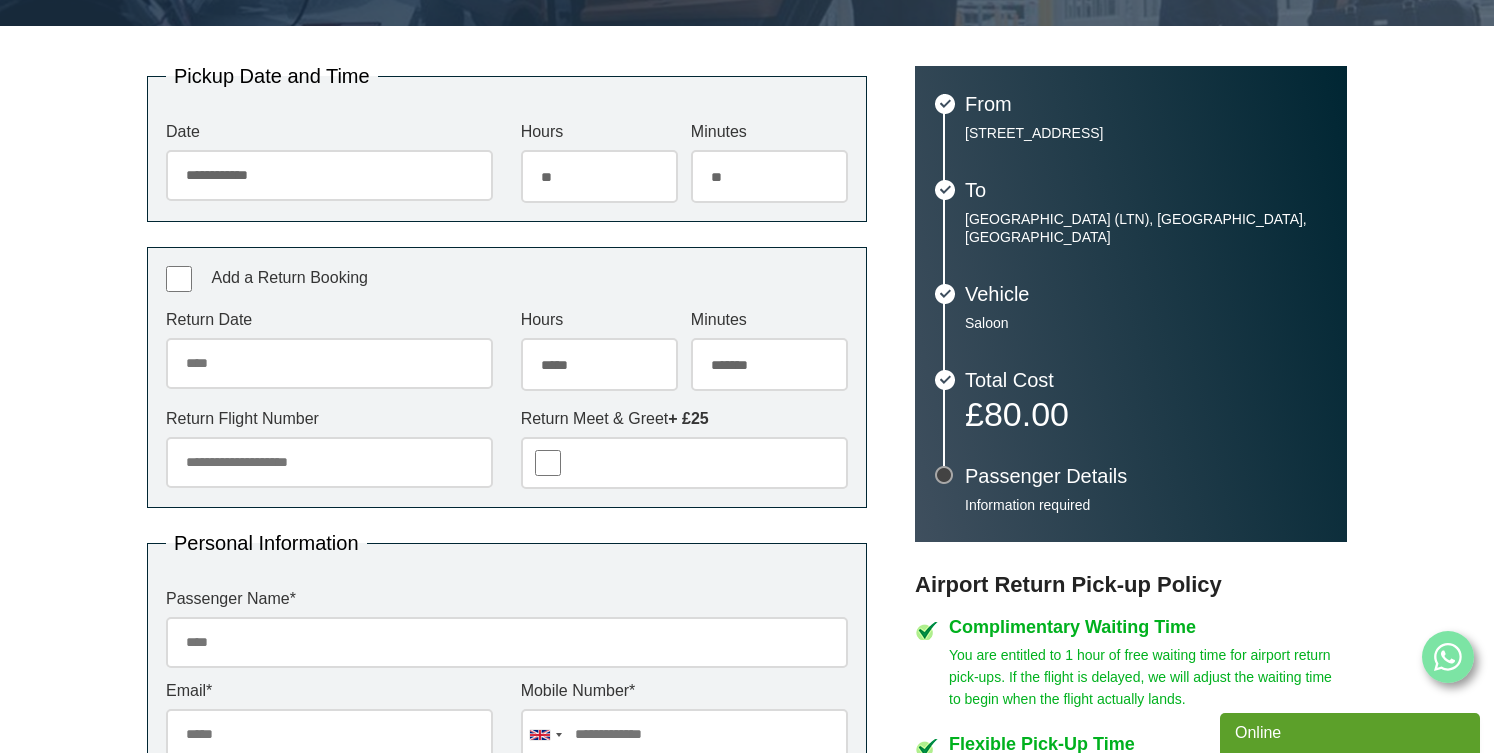 click on "Return Date" at bounding box center (329, 363) 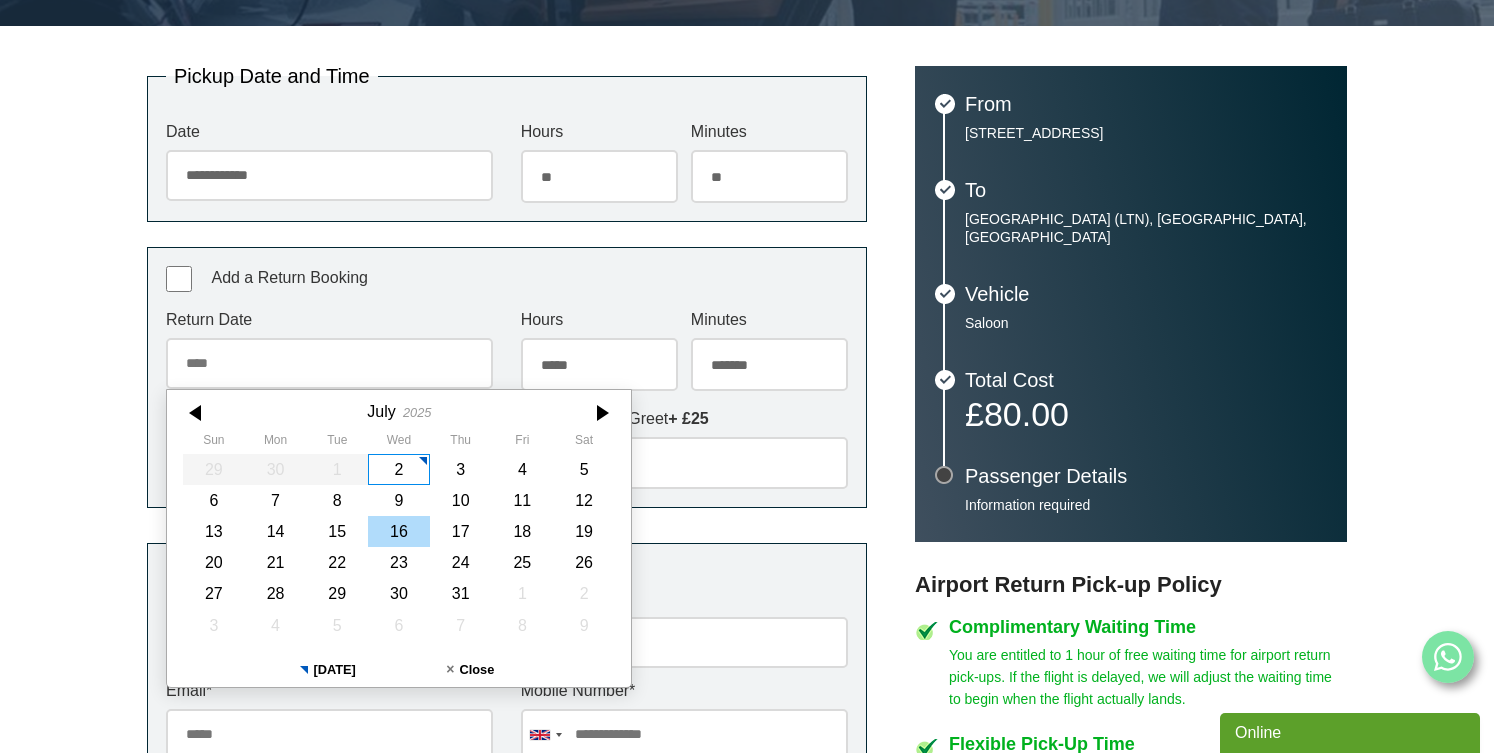 click on "16" at bounding box center [399, 531] 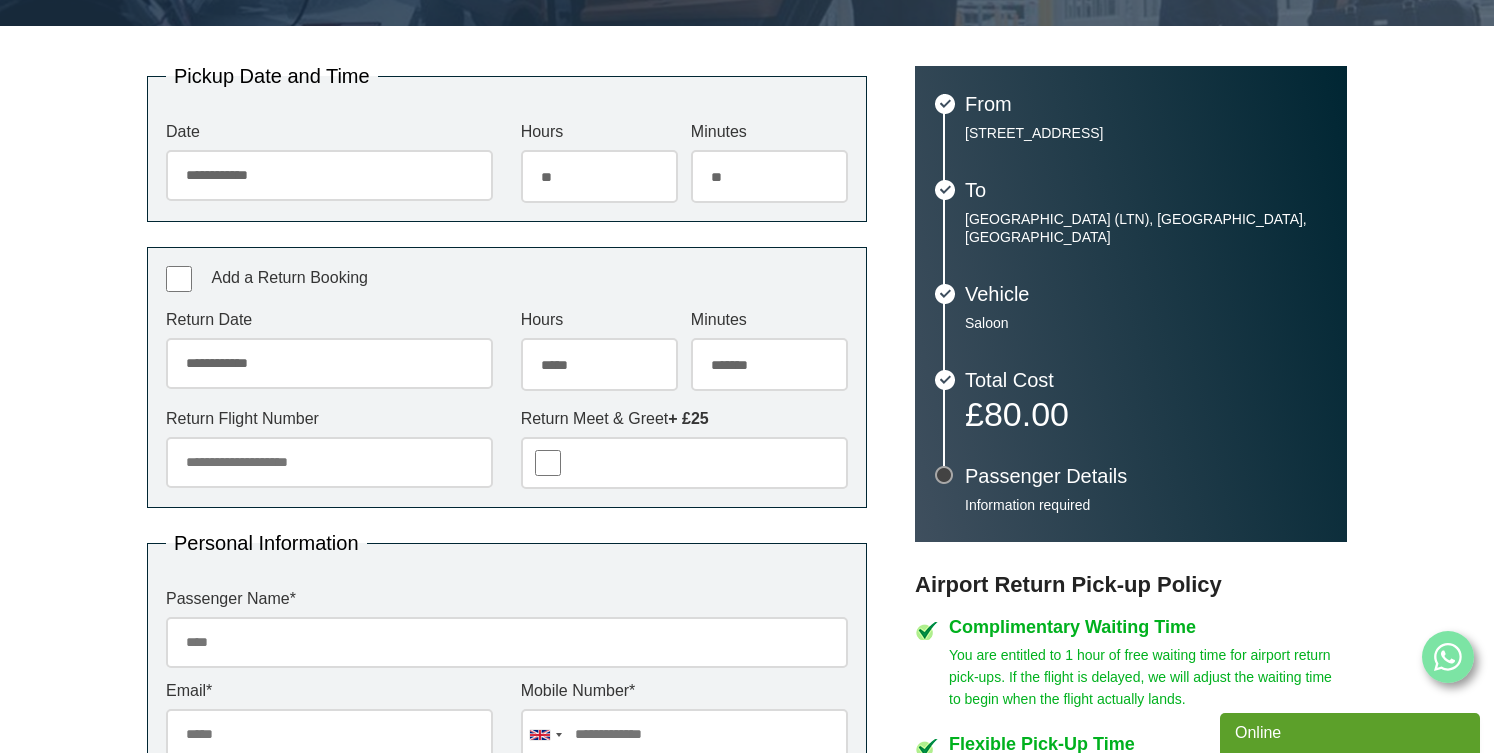 click on "*****
**
**
**
**
**
**
** ** ** ** ** ** ** ** ** ** ** ** ** ** ** ** ** **" at bounding box center [599, 364] 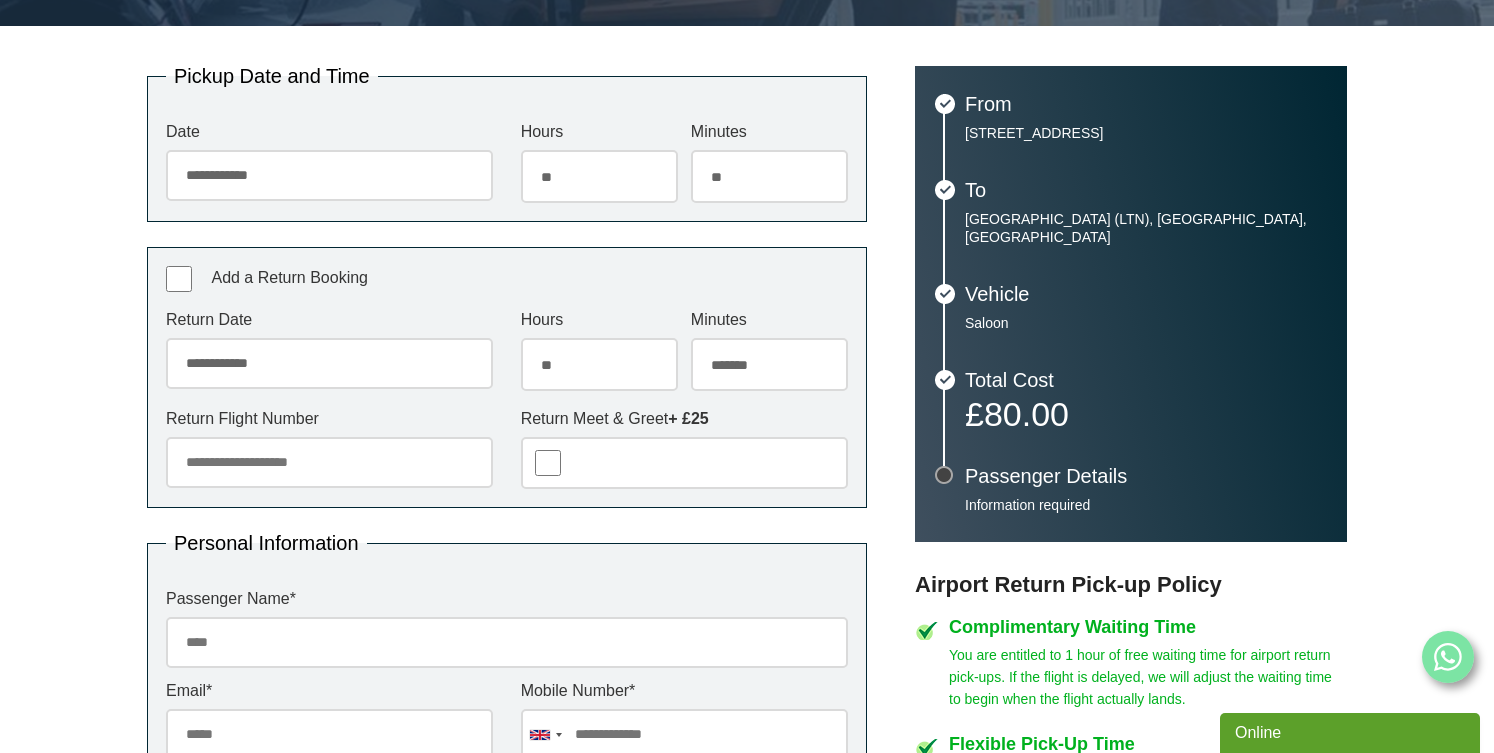 click on "**" at bounding box center [0, 0] 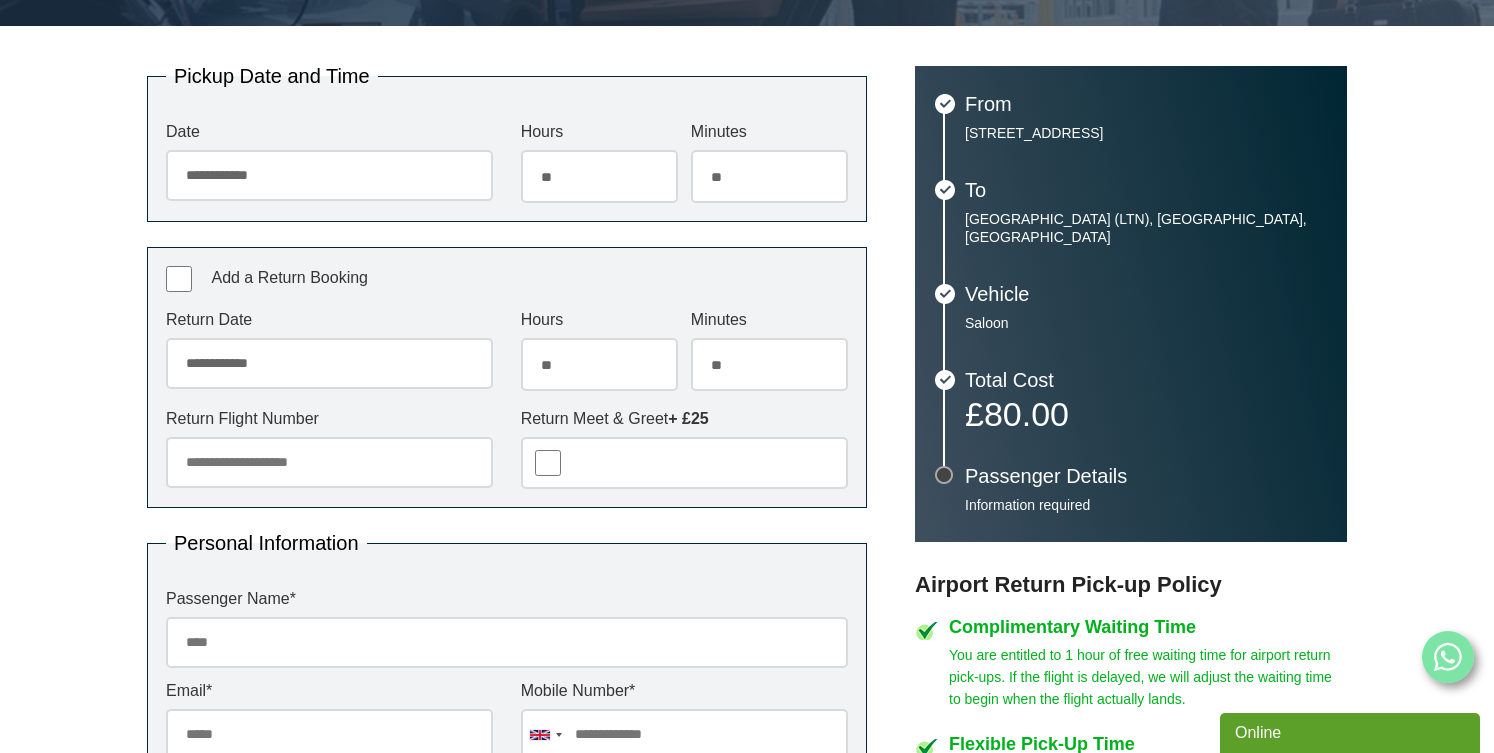 click on "**" at bounding box center (0, 0) 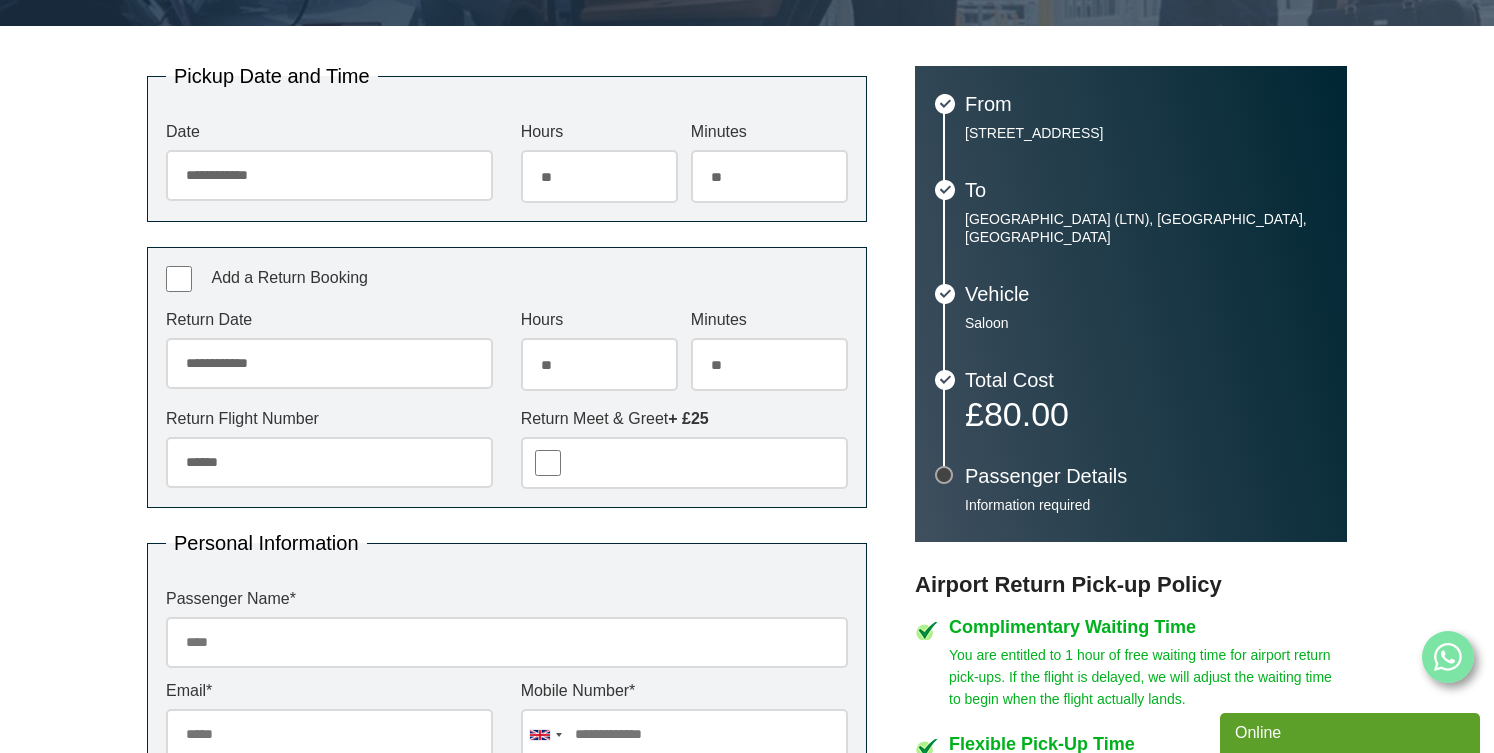 type on "******" 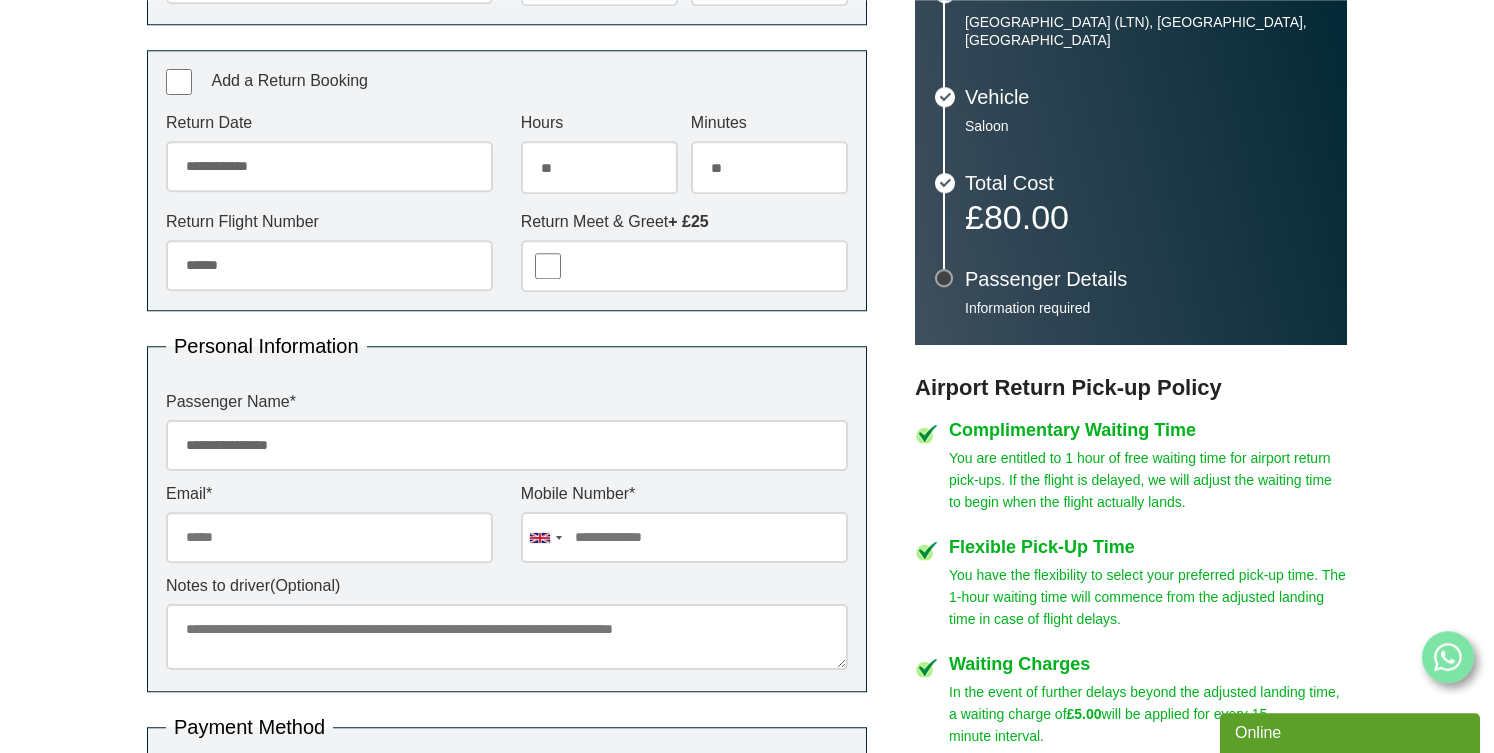 scroll, scrollTop: 612, scrollLeft: 0, axis: vertical 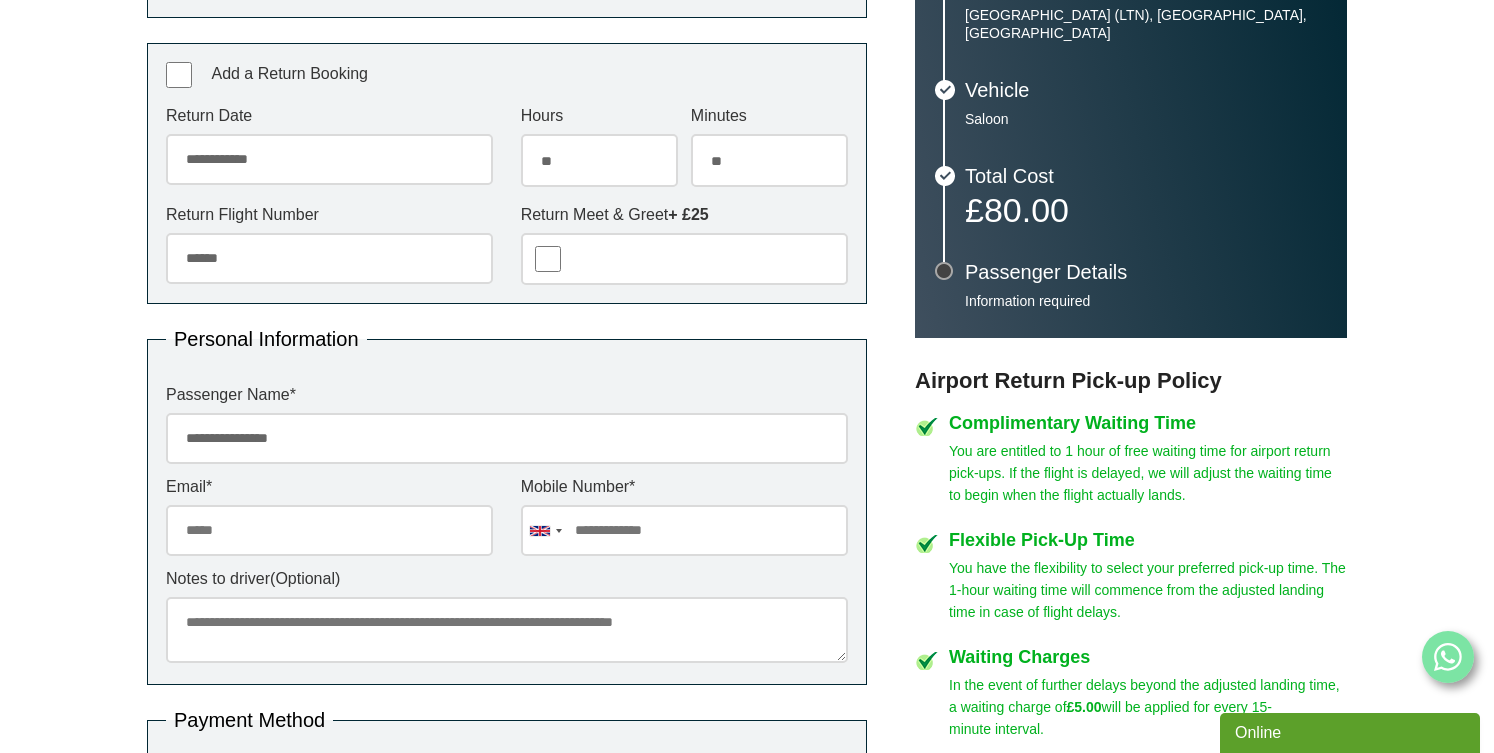 type on "**********" 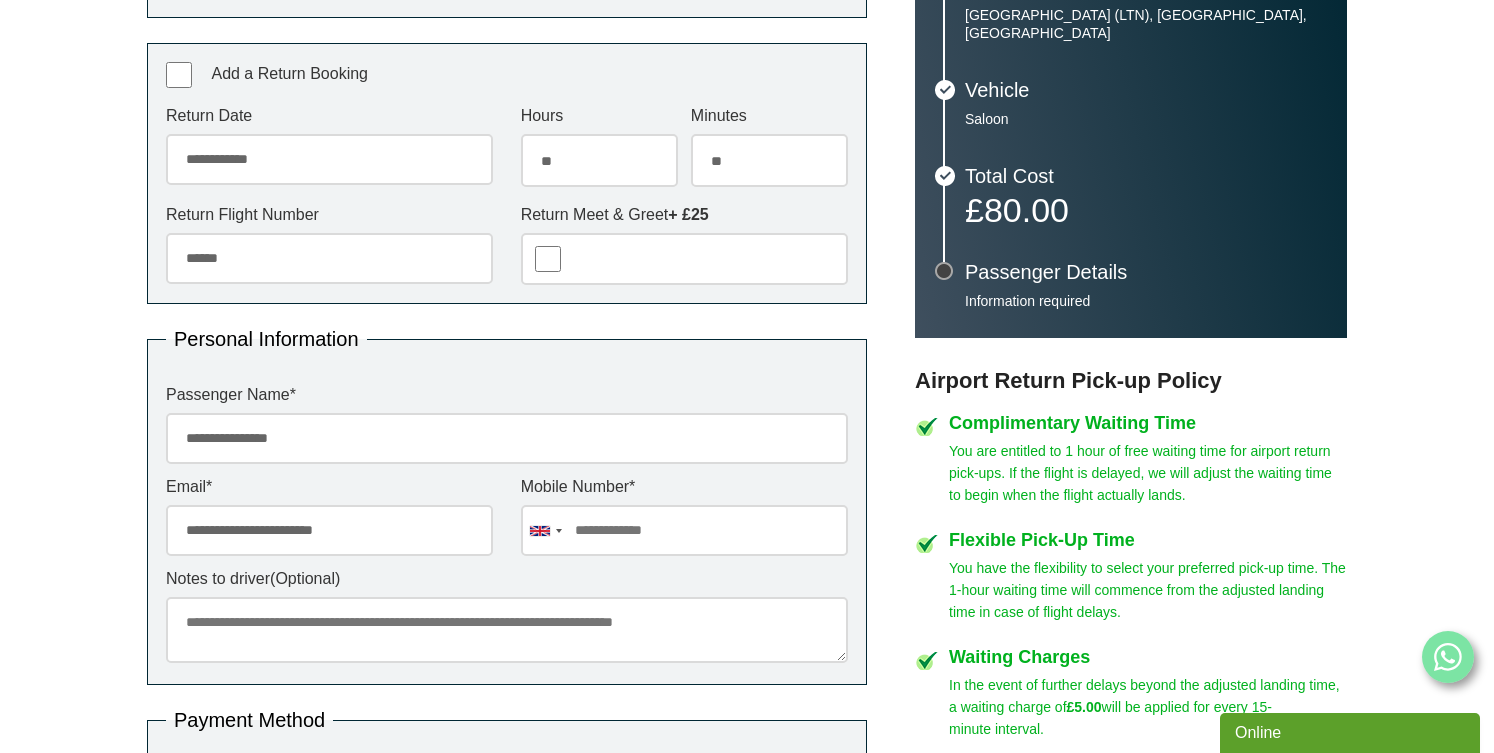 type on "**********" 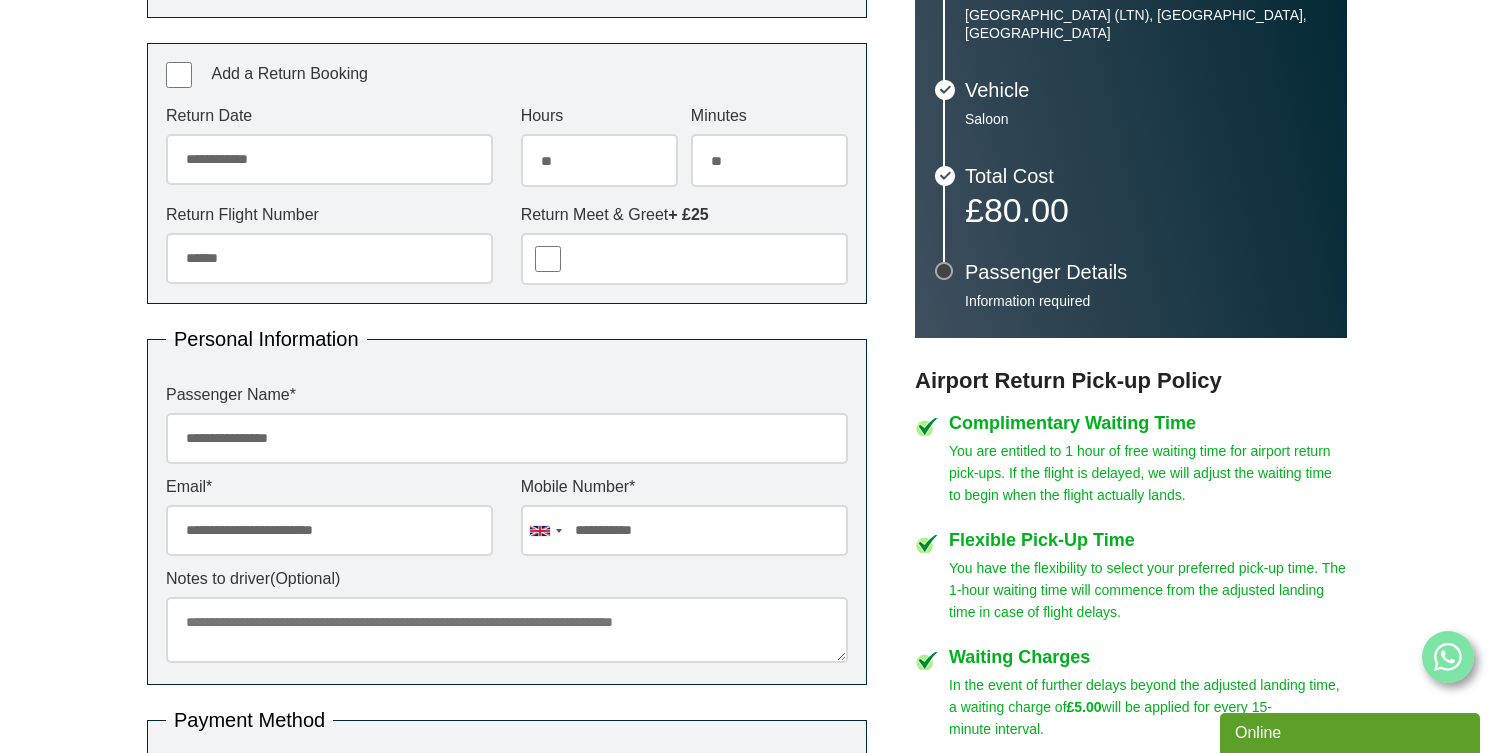 type on "**********" 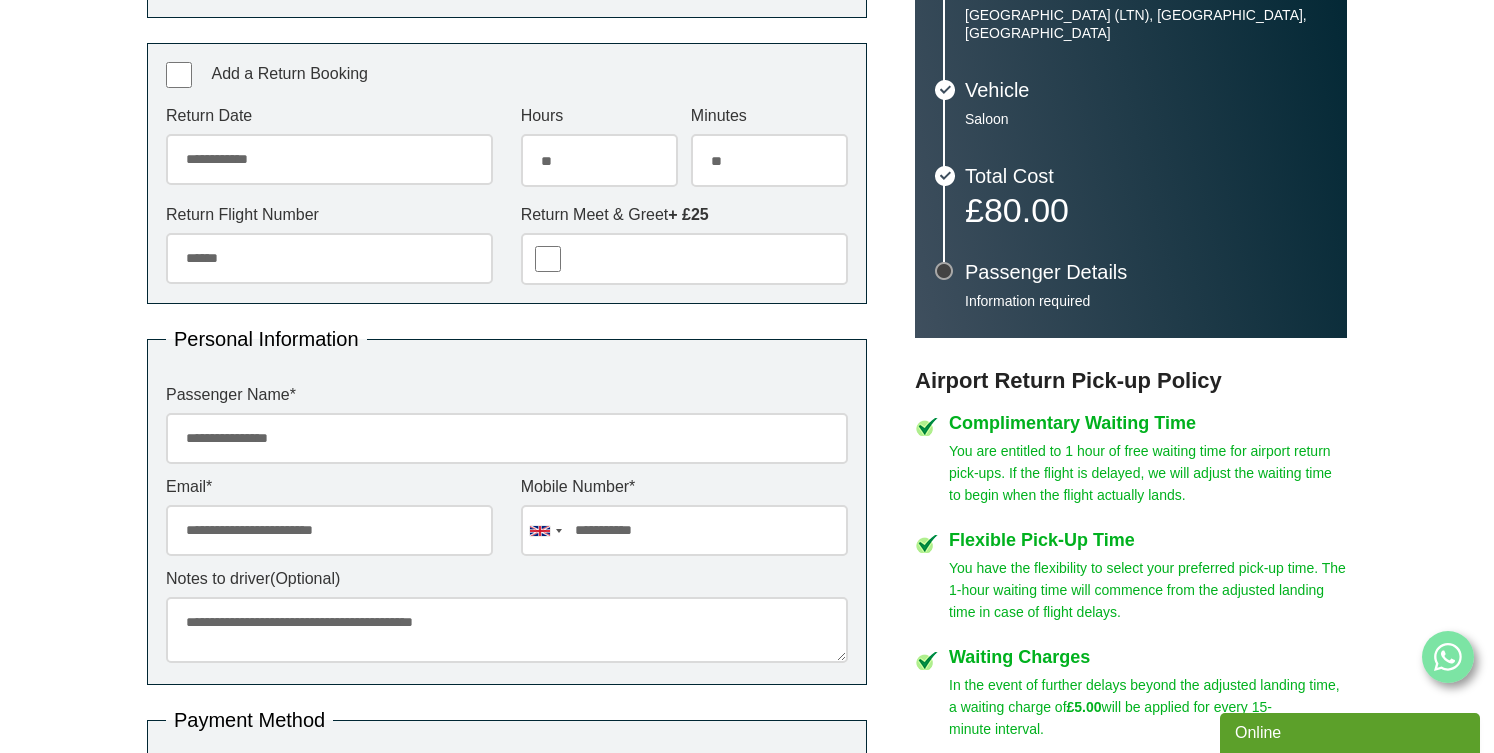 click on "**********" at bounding box center [507, 630] 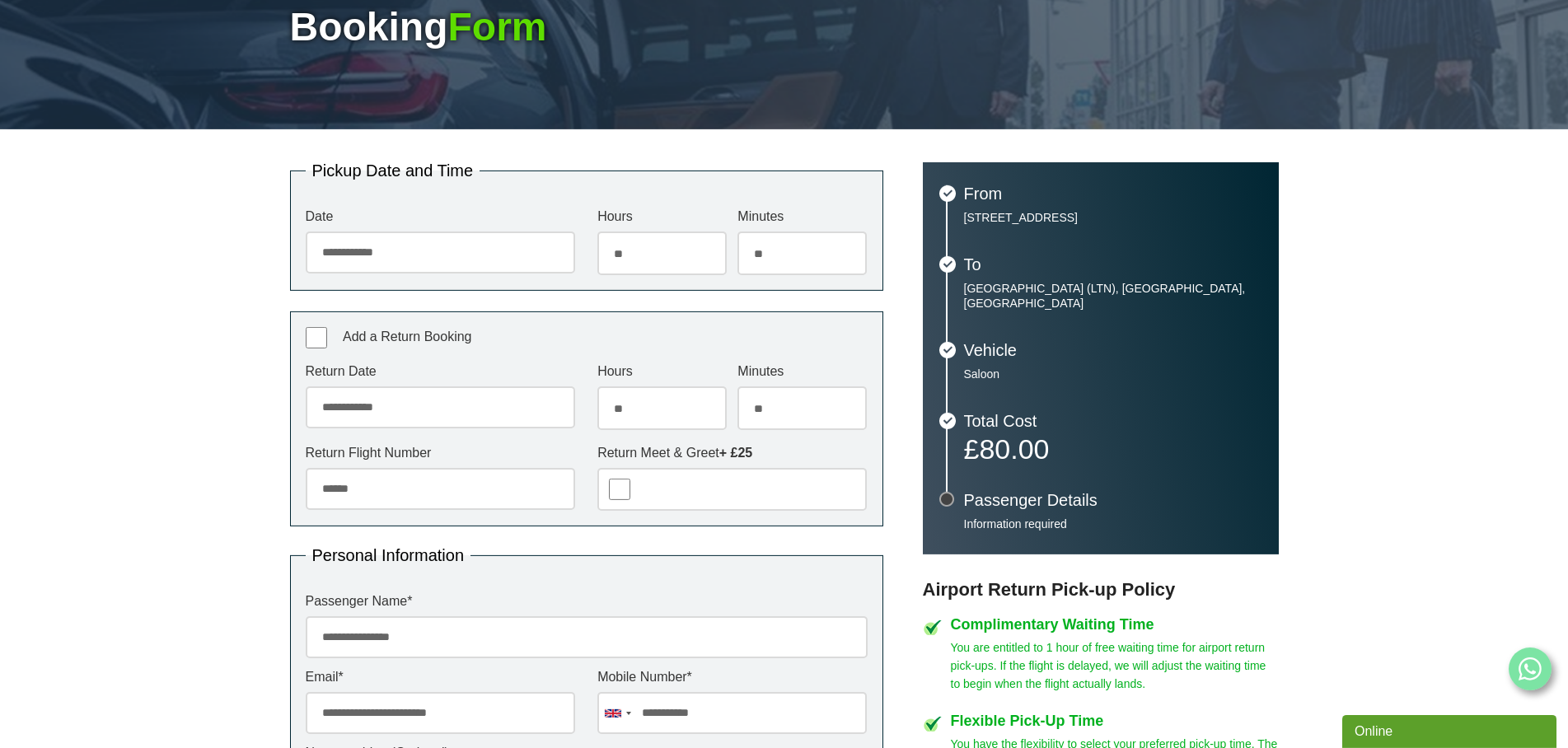scroll, scrollTop: 273, scrollLeft: 0, axis: vertical 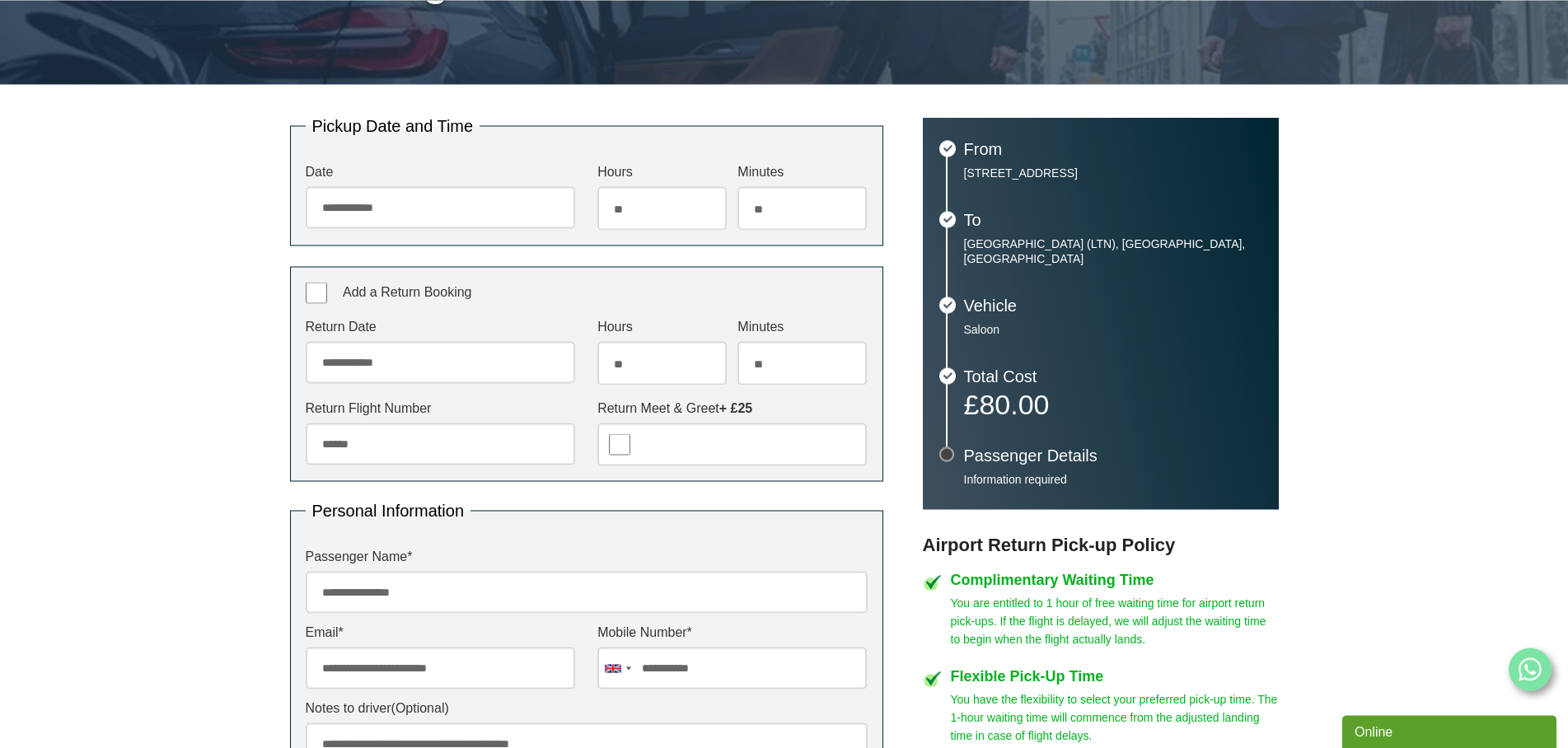 type on "**********" 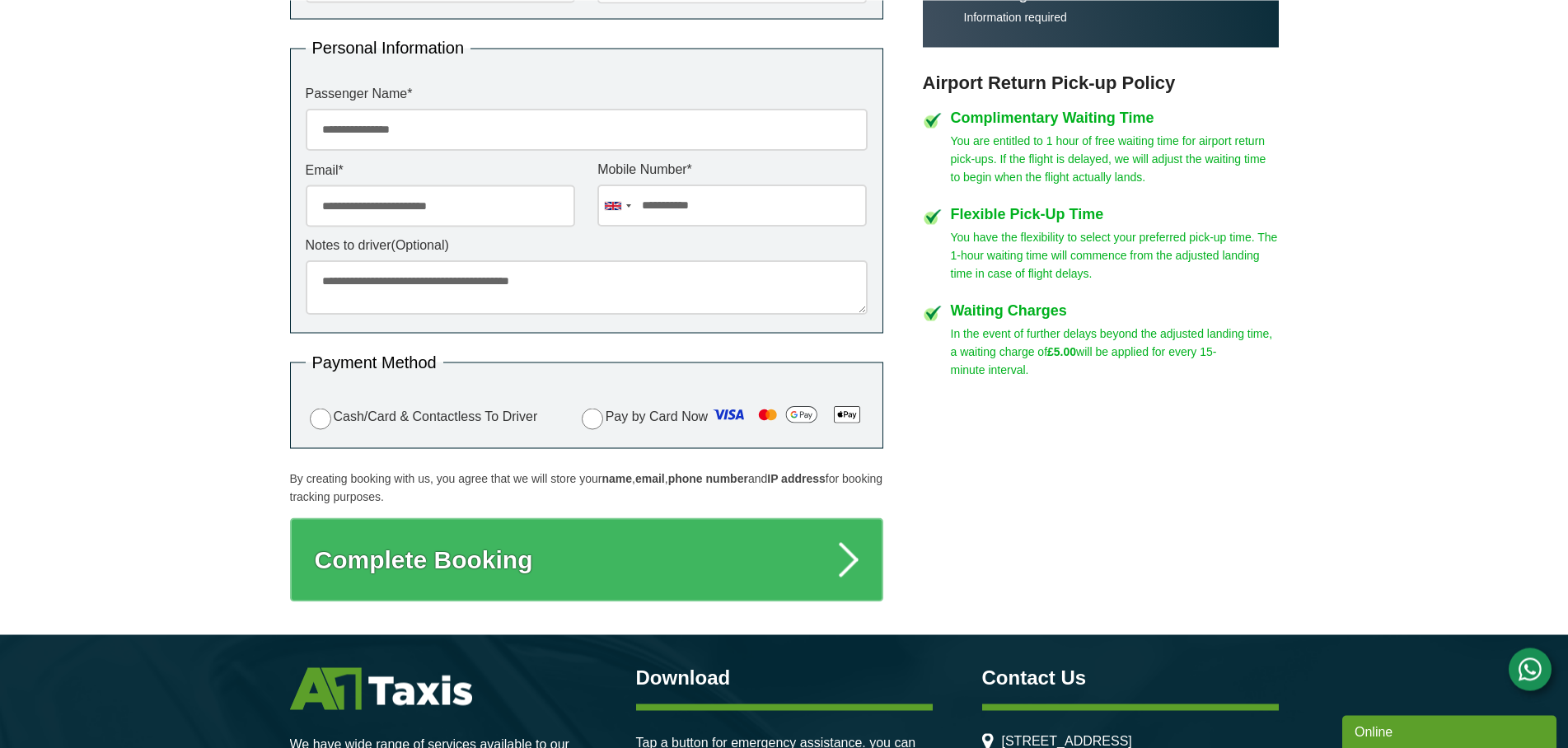 scroll, scrollTop: 924, scrollLeft: 0, axis: vertical 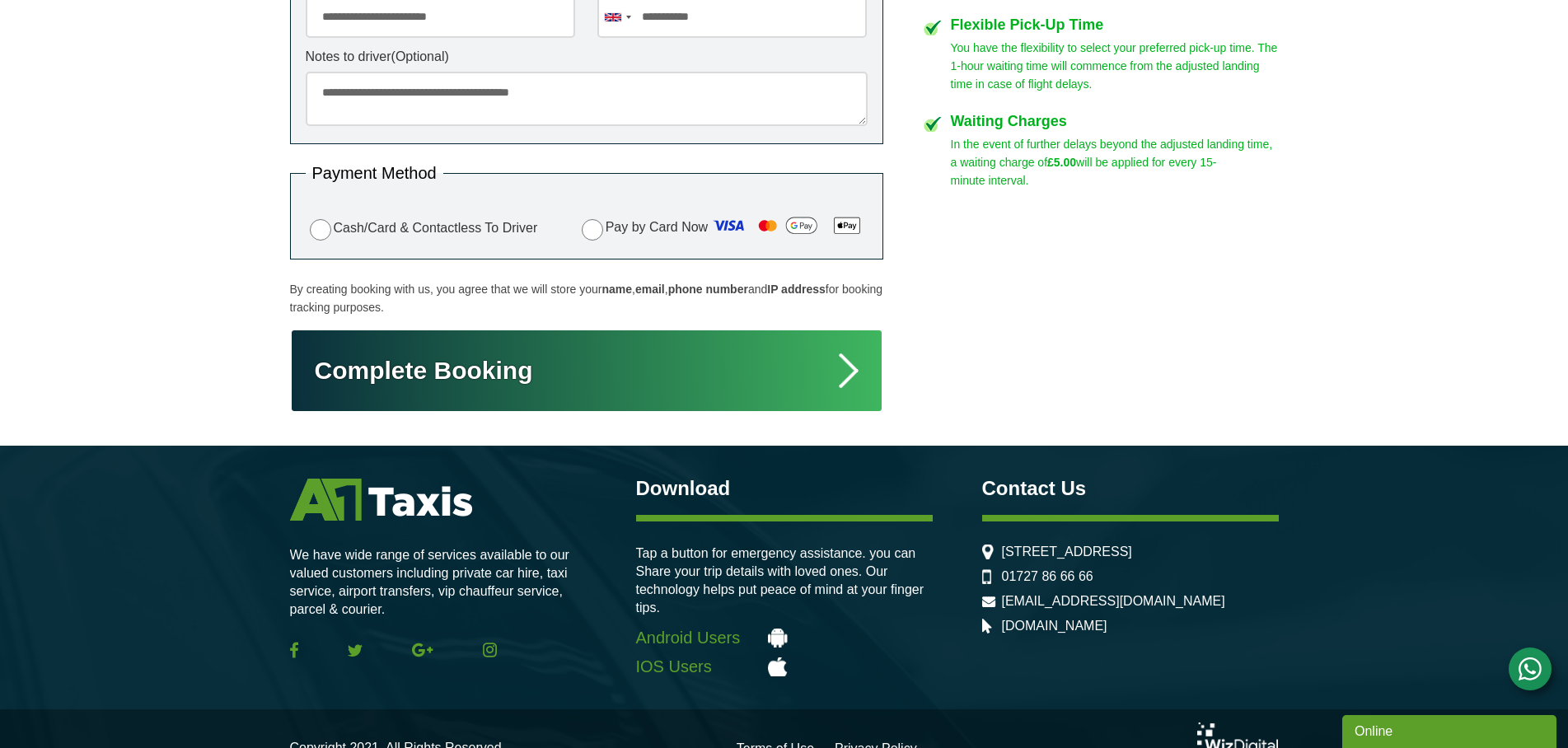 click on "Complete Booking" at bounding box center (587, 371) 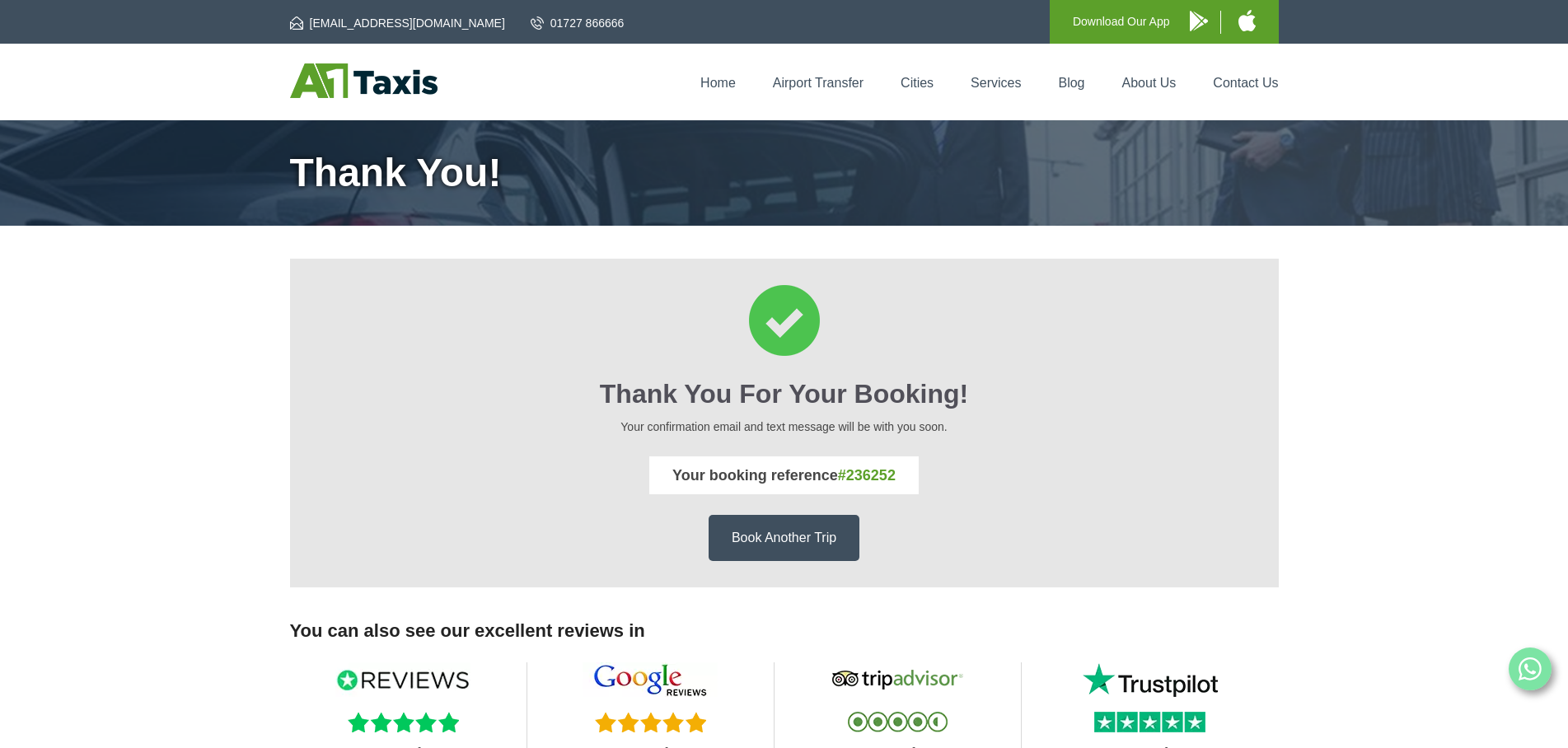 scroll, scrollTop: 0, scrollLeft: 0, axis: both 